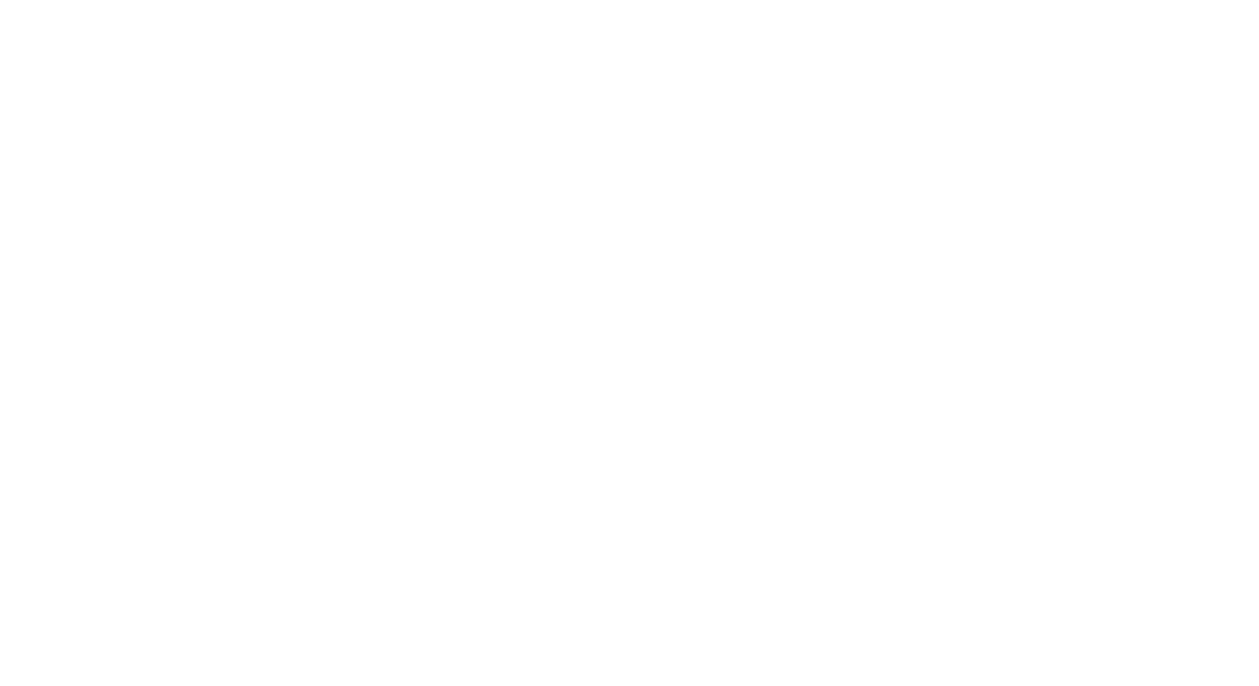 scroll, scrollTop: 0, scrollLeft: 0, axis: both 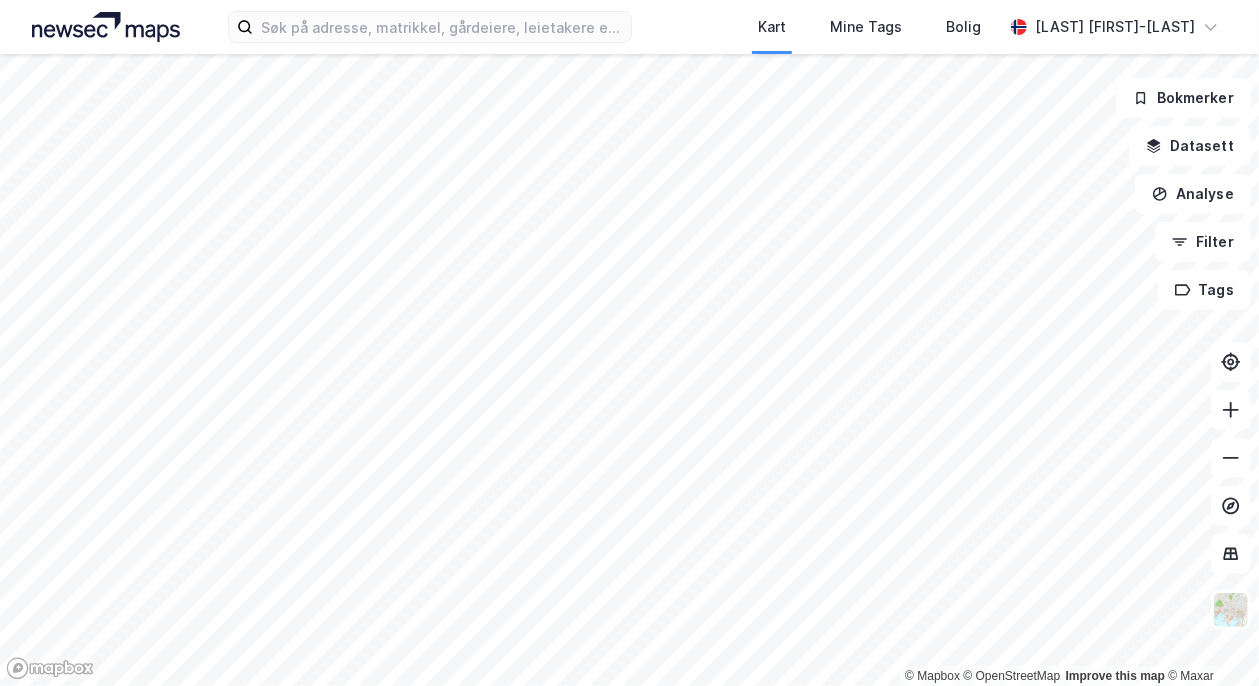 click on "Kart Mine Tags Bolig [LAST] [FIRST]-[LAST]" at bounding box center (629, 27) 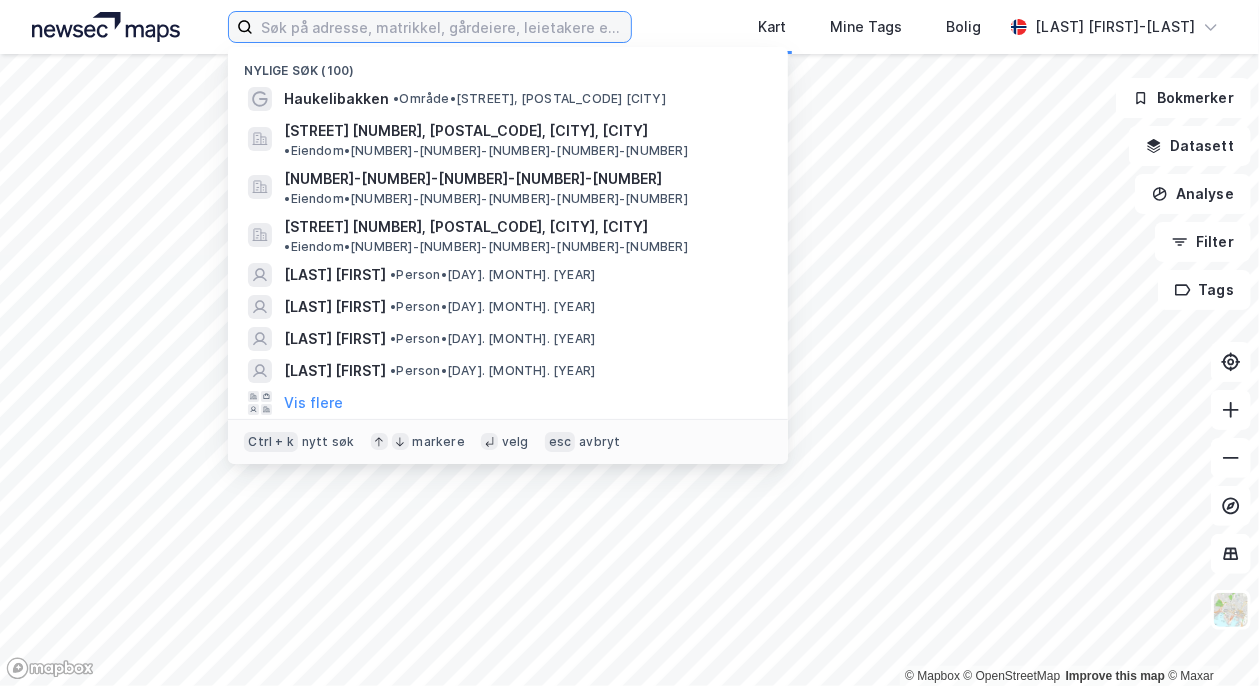 click at bounding box center [442, 27] 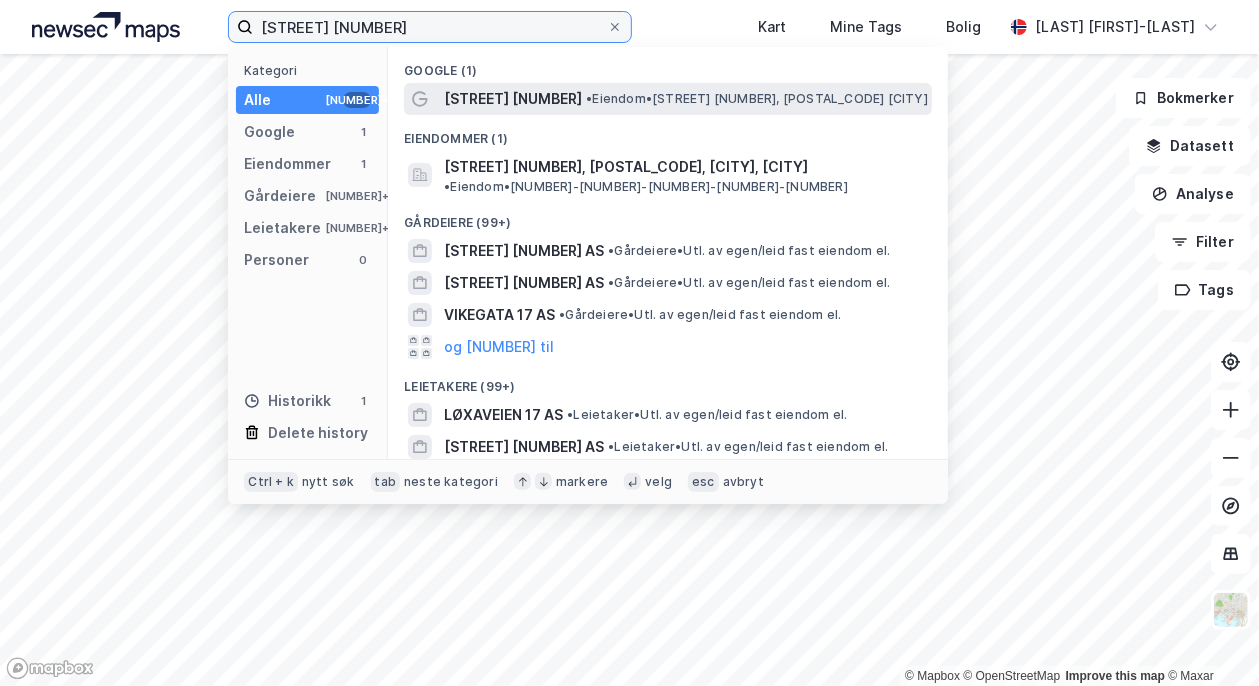 type on "[STREET] [NUMBER]" 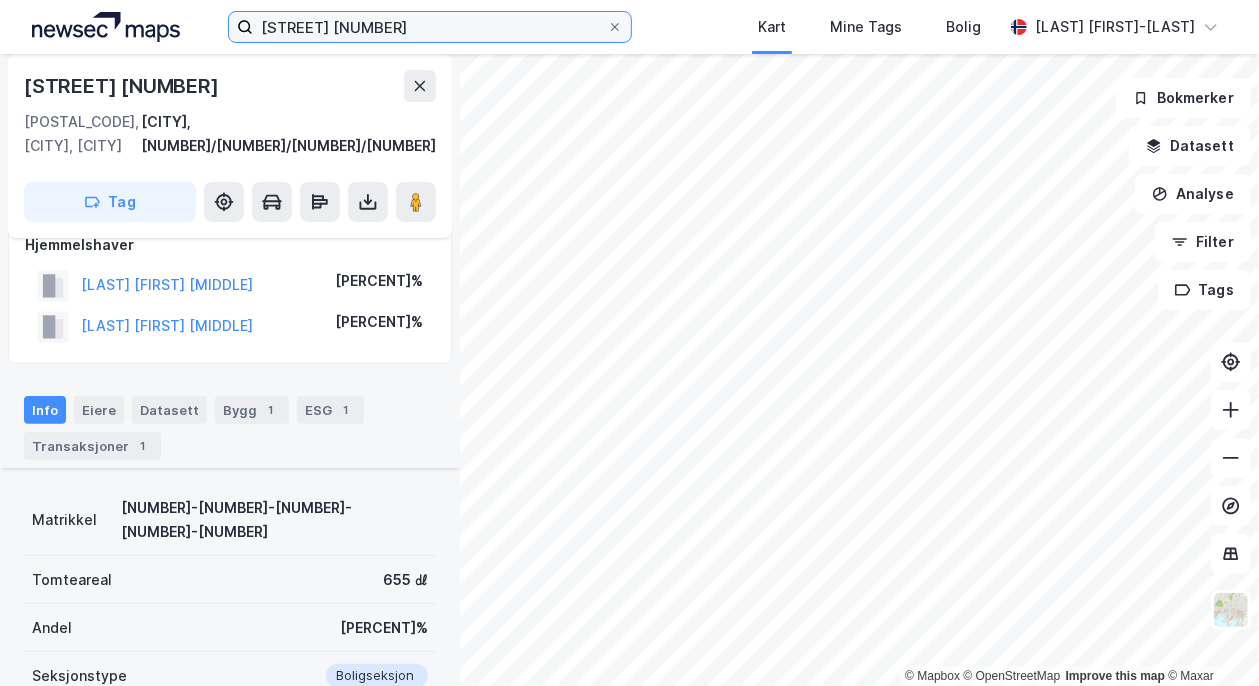 scroll, scrollTop: 74, scrollLeft: 0, axis: vertical 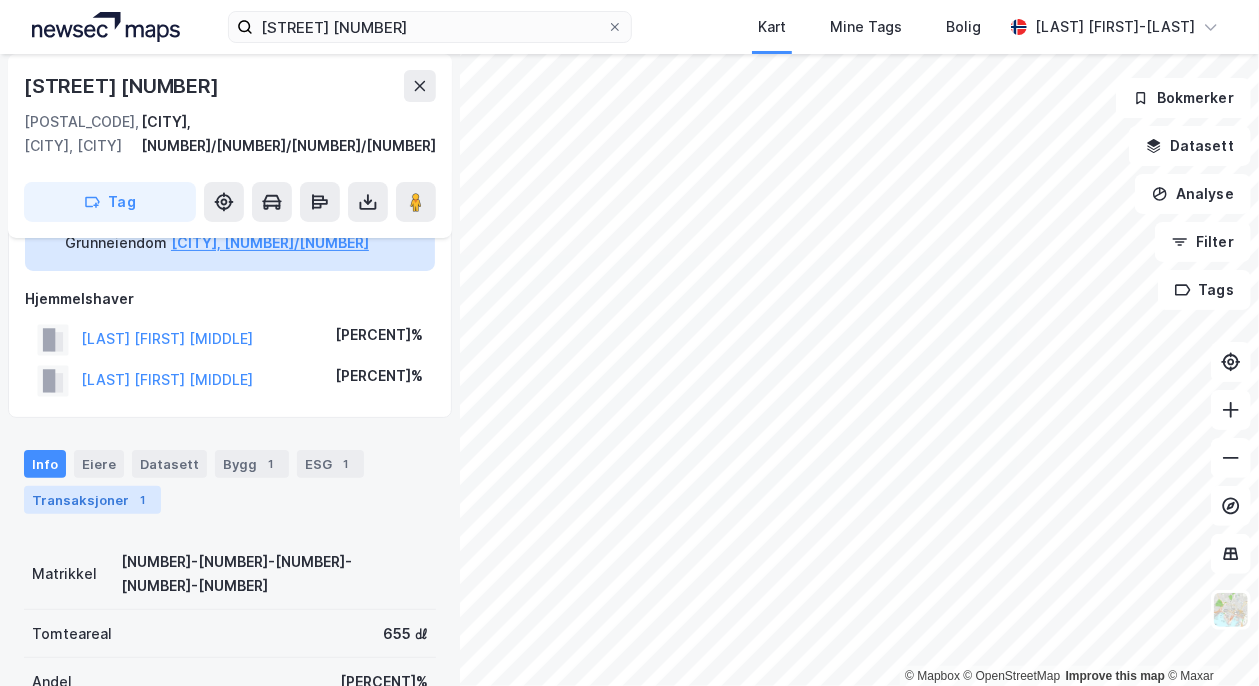 click on "Transaksjoner 1" at bounding box center (92, 500) 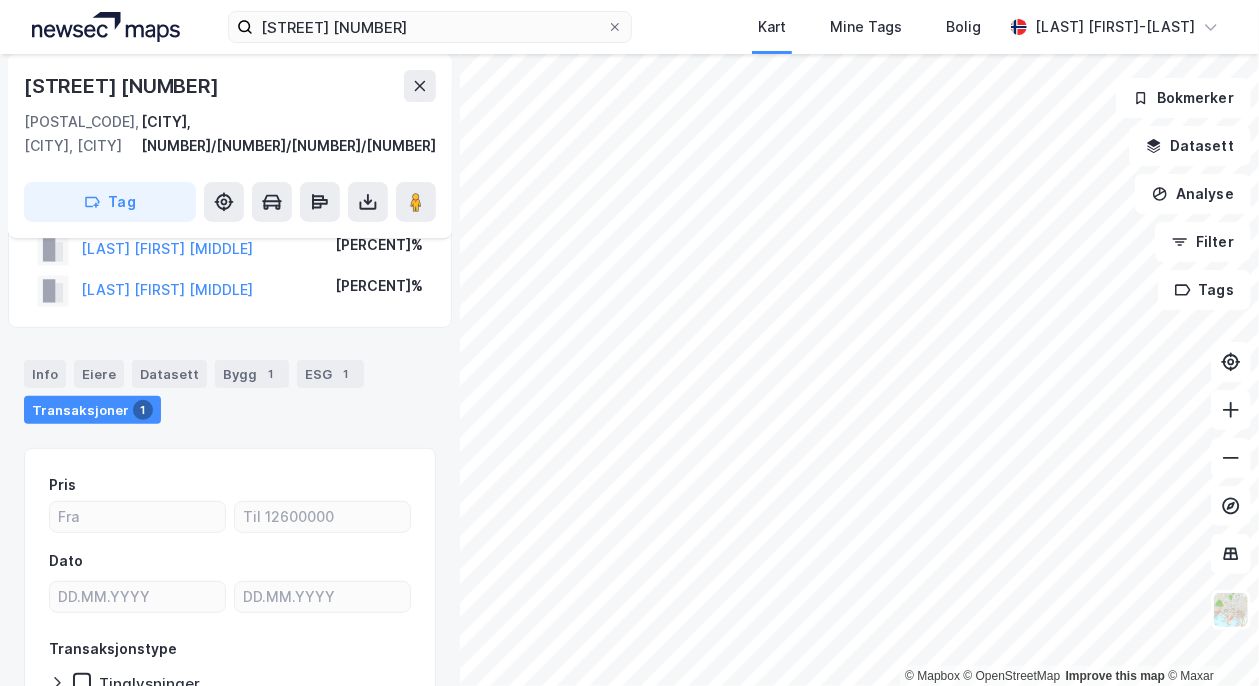 scroll, scrollTop: 19, scrollLeft: 0, axis: vertical 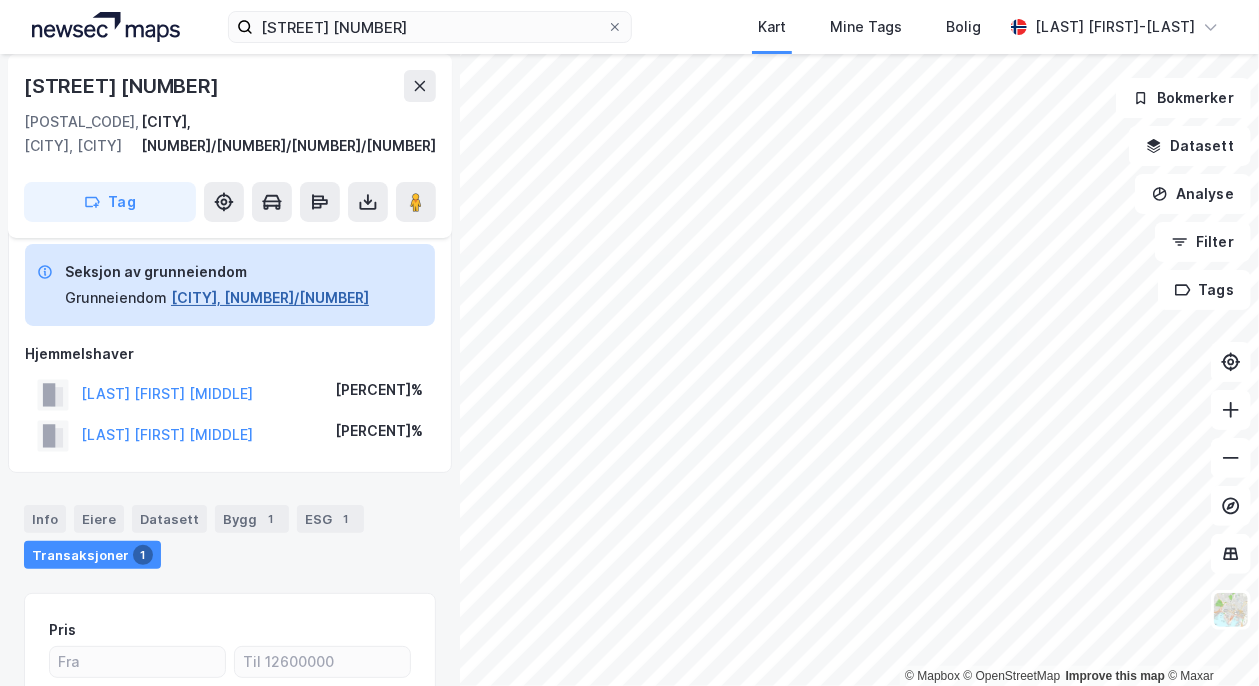 click on "[CITY], [NUMBER]/[NUMBER]" at bounding box center [270, 298] 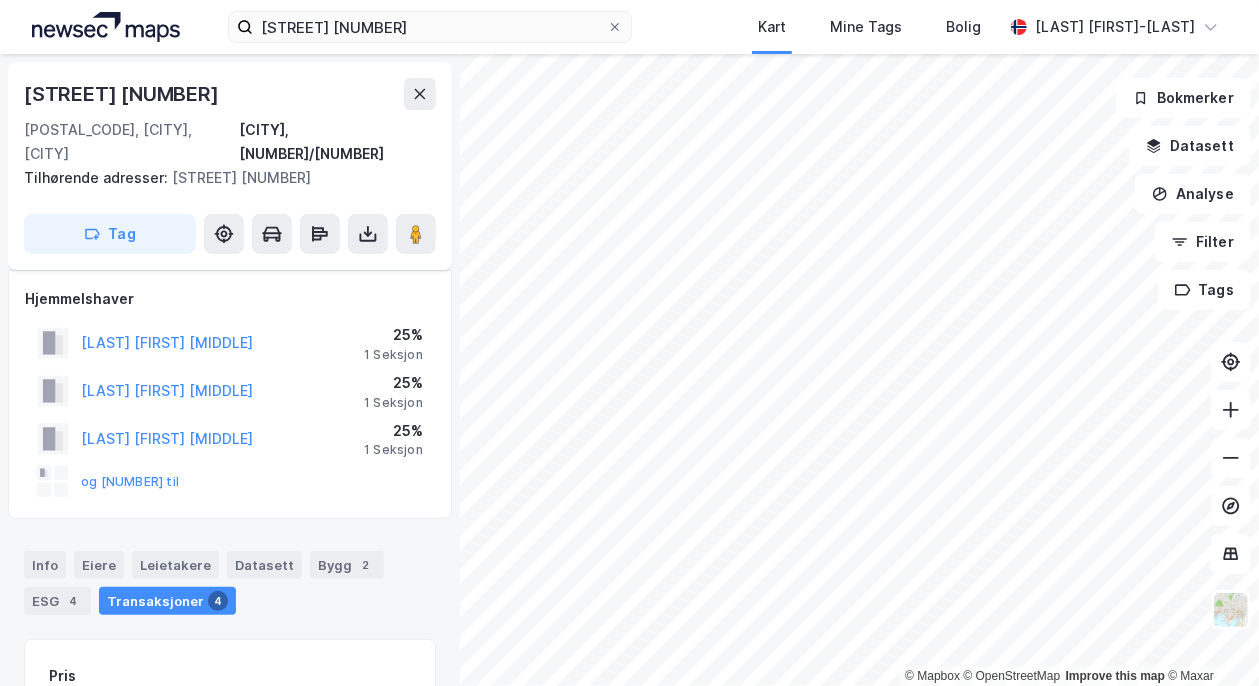 scroll, scrollTop: 19, scrollLeft: 0, axis: vertical 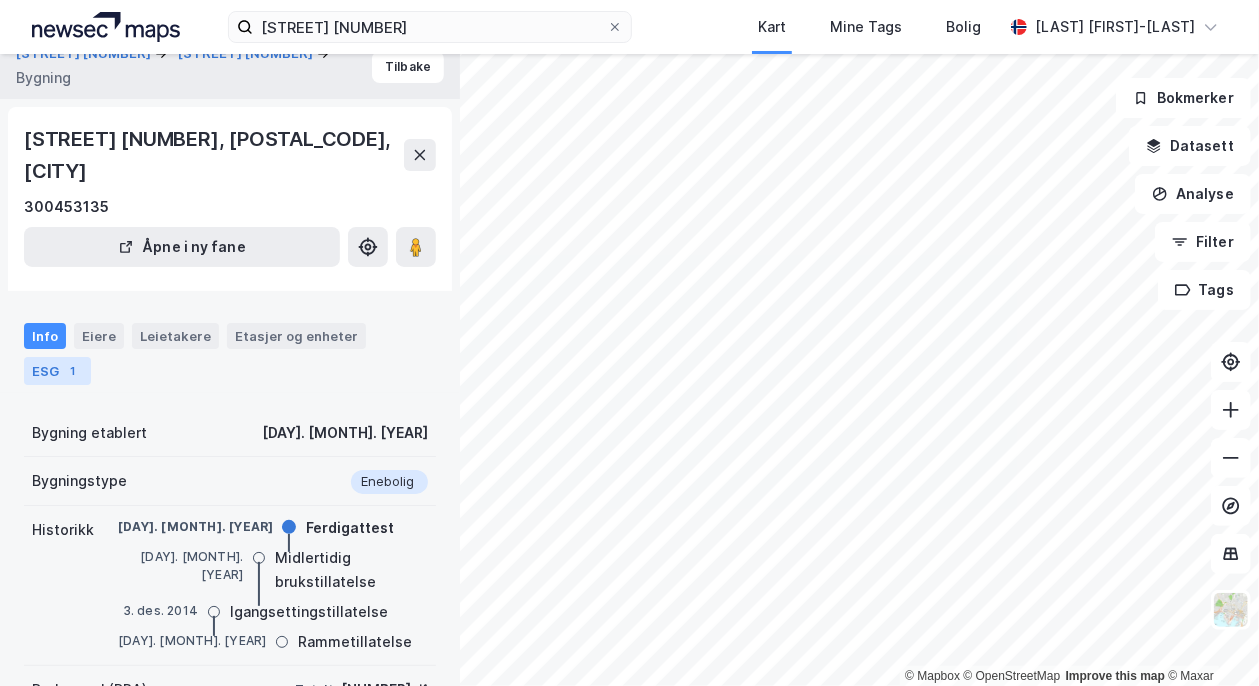 click on "ESG 1" at bounding box center (57, 371) 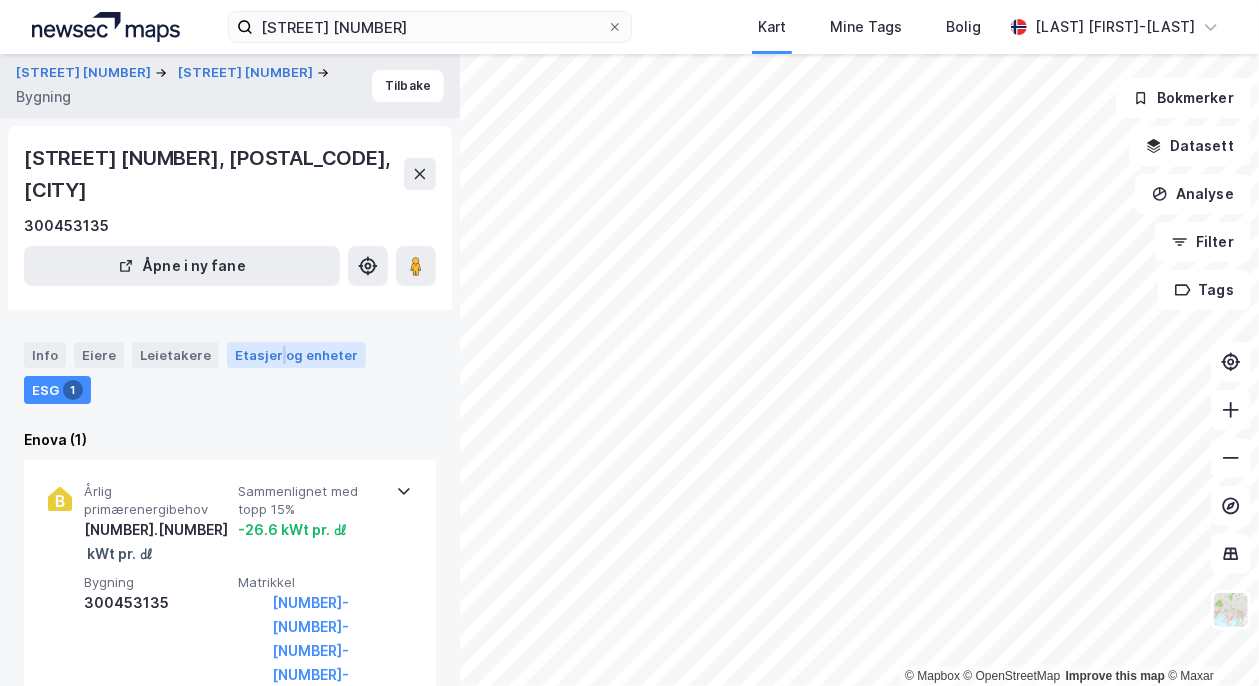click on "Etasjer og enheter" at bounding box center [296, 355] 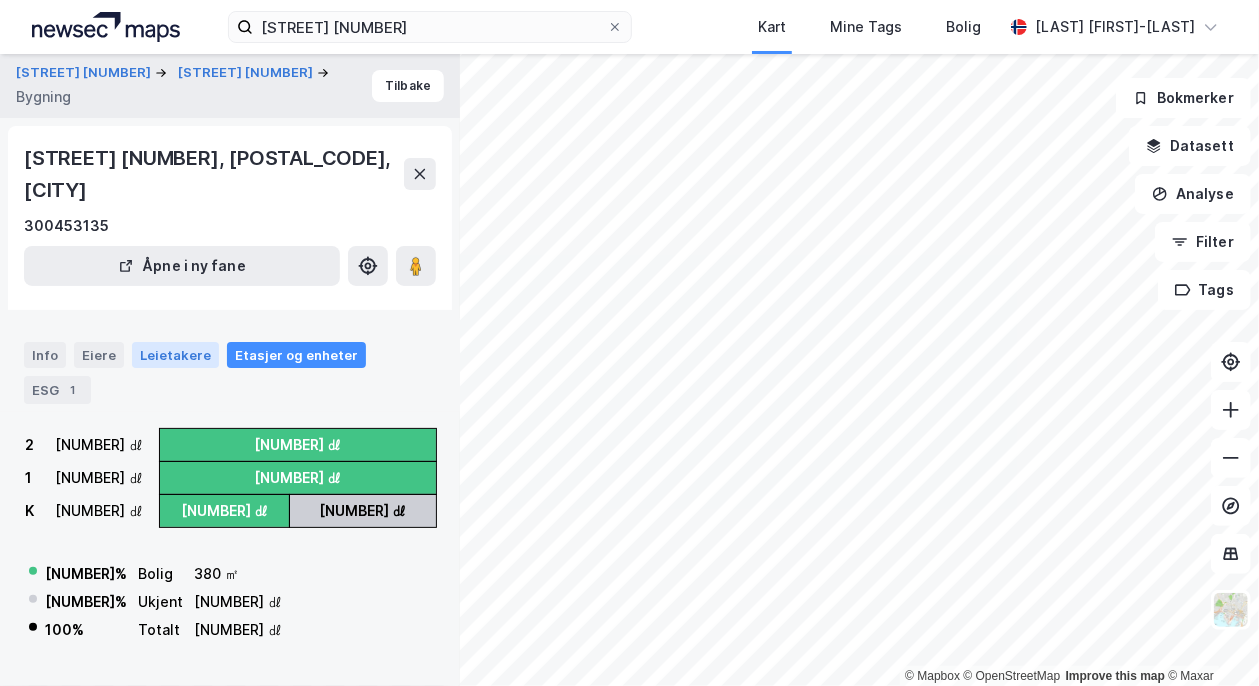 click on "Leietakere" at bounding box center [175, 355] 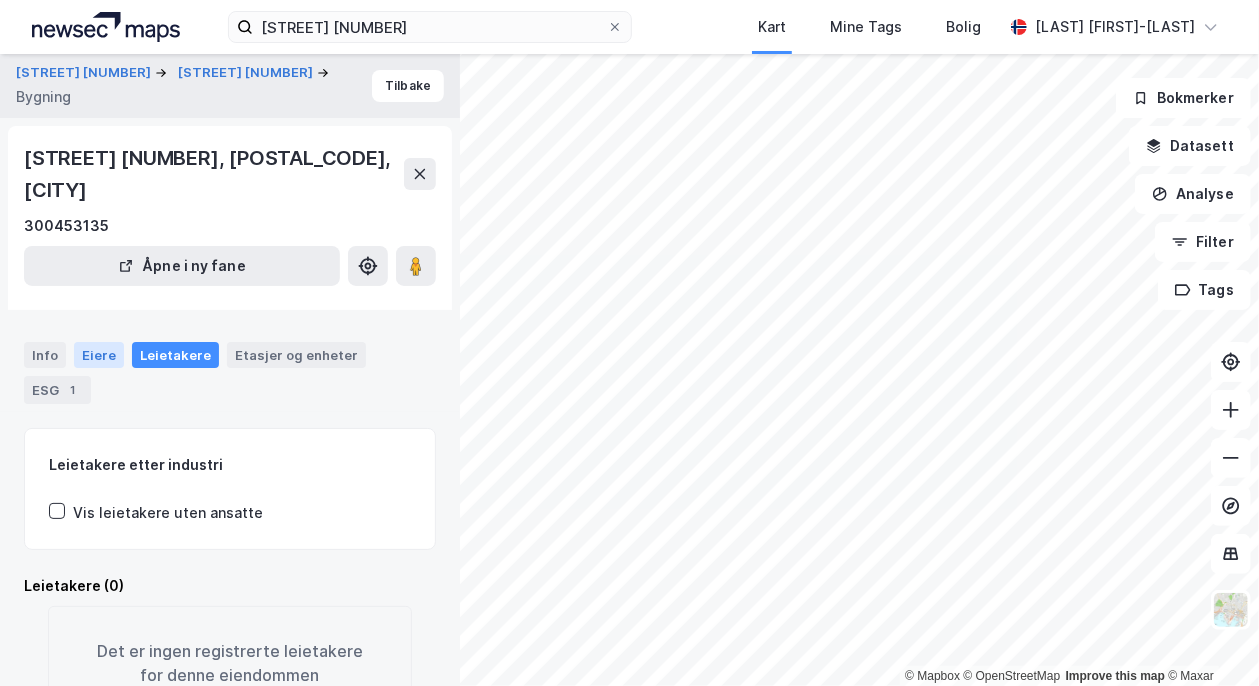 click on "Eiere" at bounding box center (99, 355) 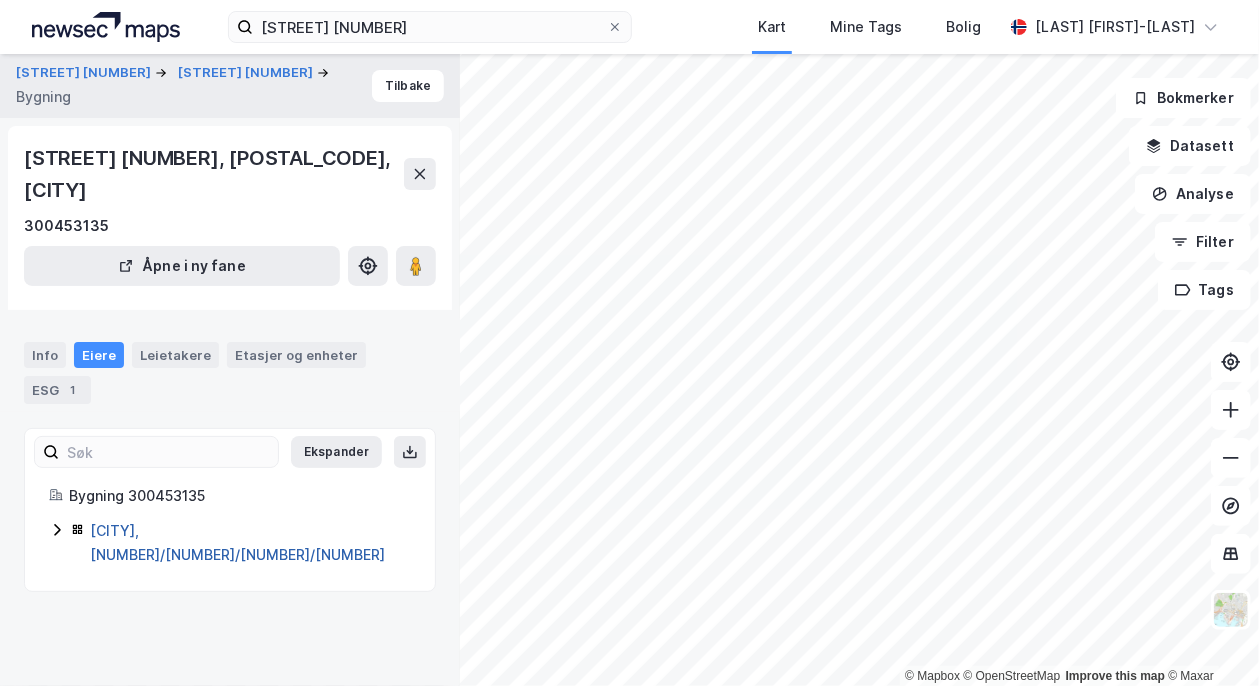click on "[CITY], [NUMBER]/[NUMBER]/[NUMBER]/[NUMBER]" at bounding box center [237, 542] 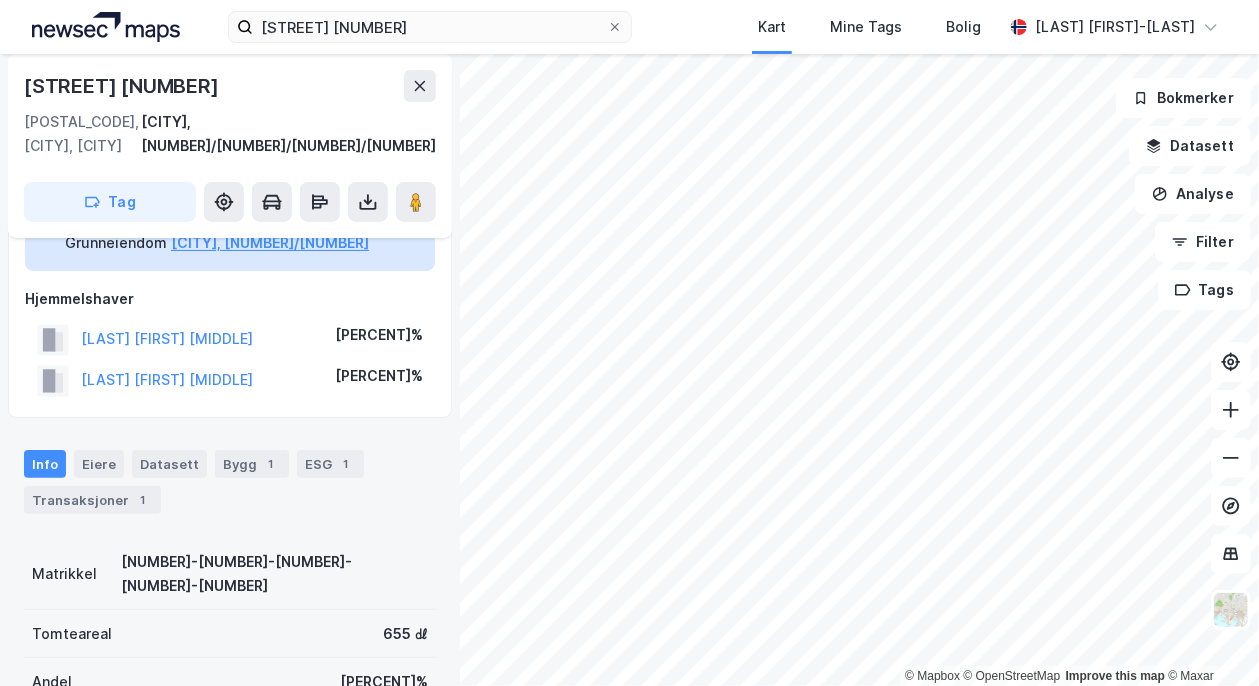 scroll, scrollTop: 119, scrollLeft: 0, axis: vertical 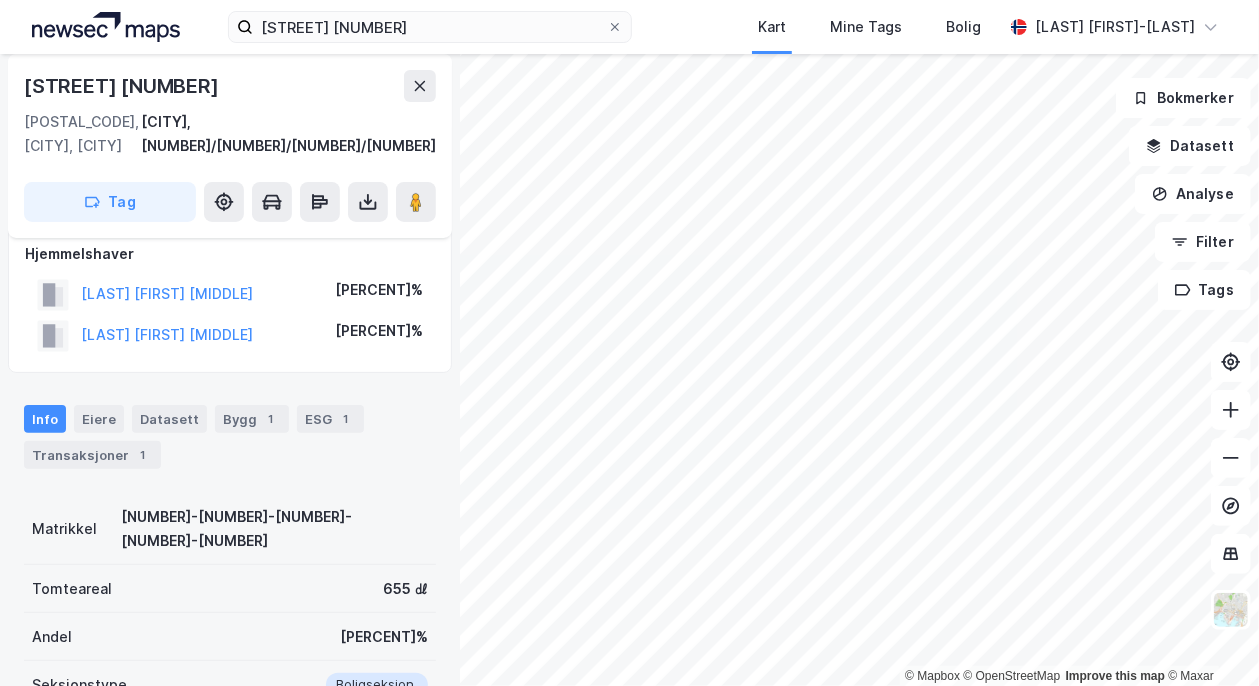 click on "[LAST] [FIRST] [PERCENT]%" at bounding box center [230, 294] 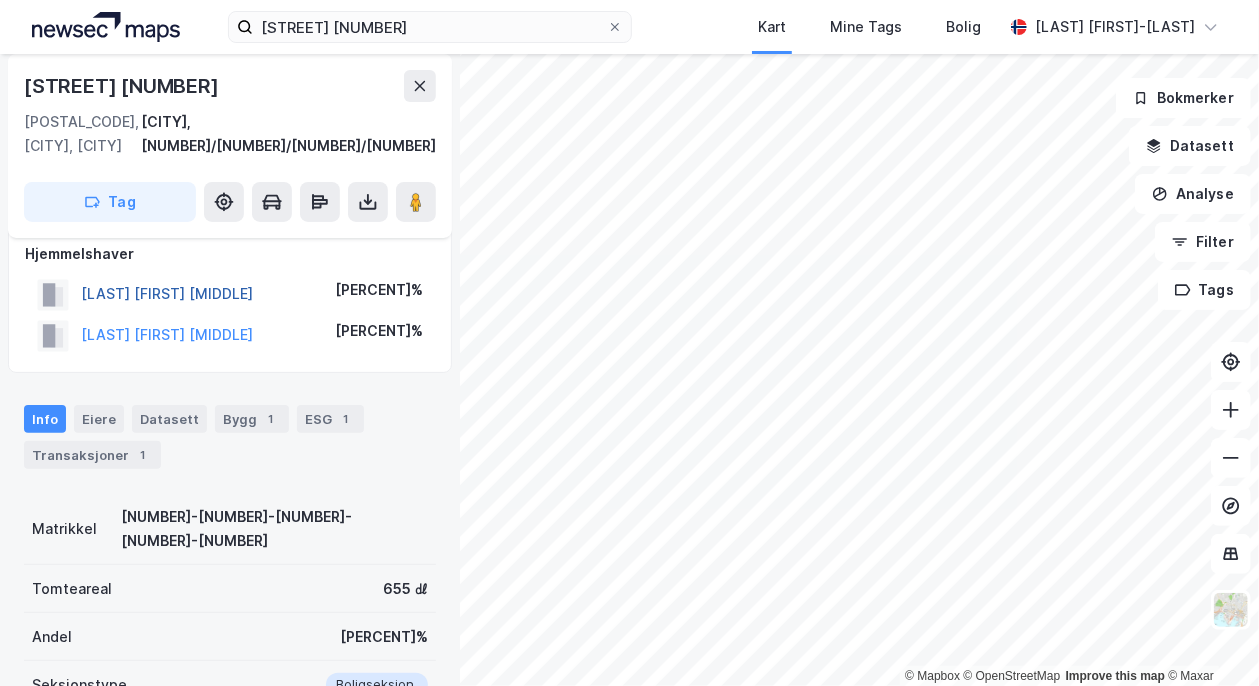 click on "[LAST] [FIRST] [MIDDLE]" at bounding box center (0, 0) 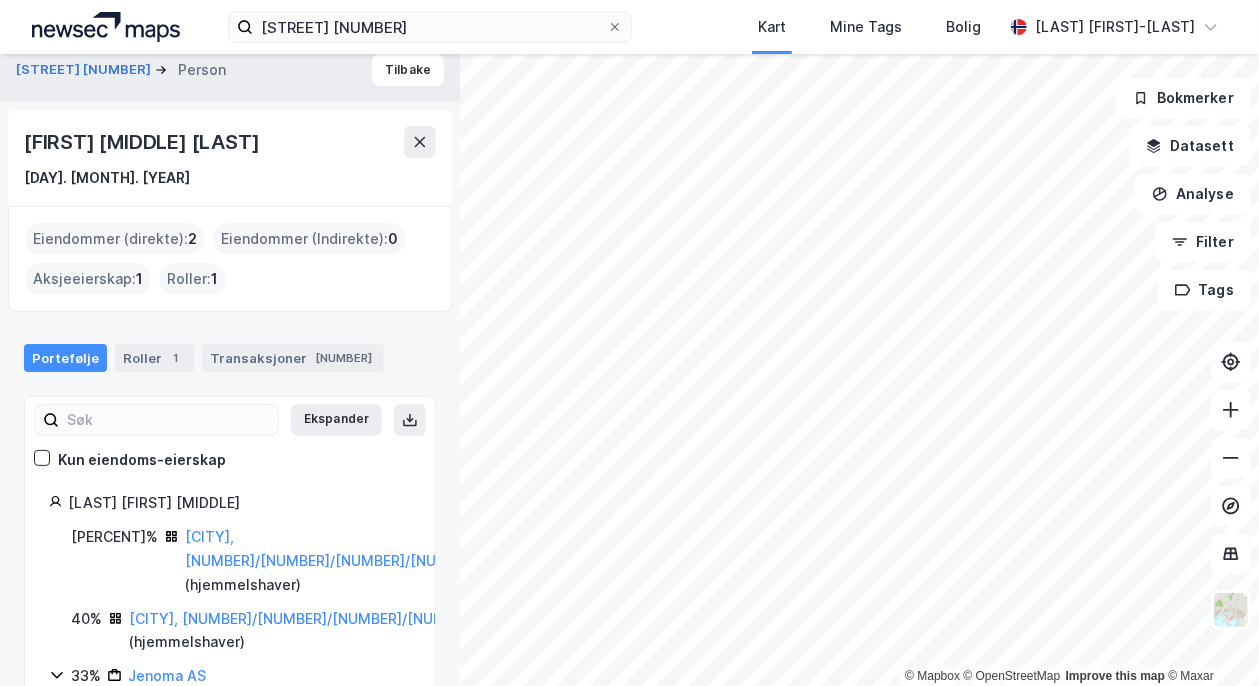 scroll, scrollTop: 28, scrollLeft: 0, axis: vertical 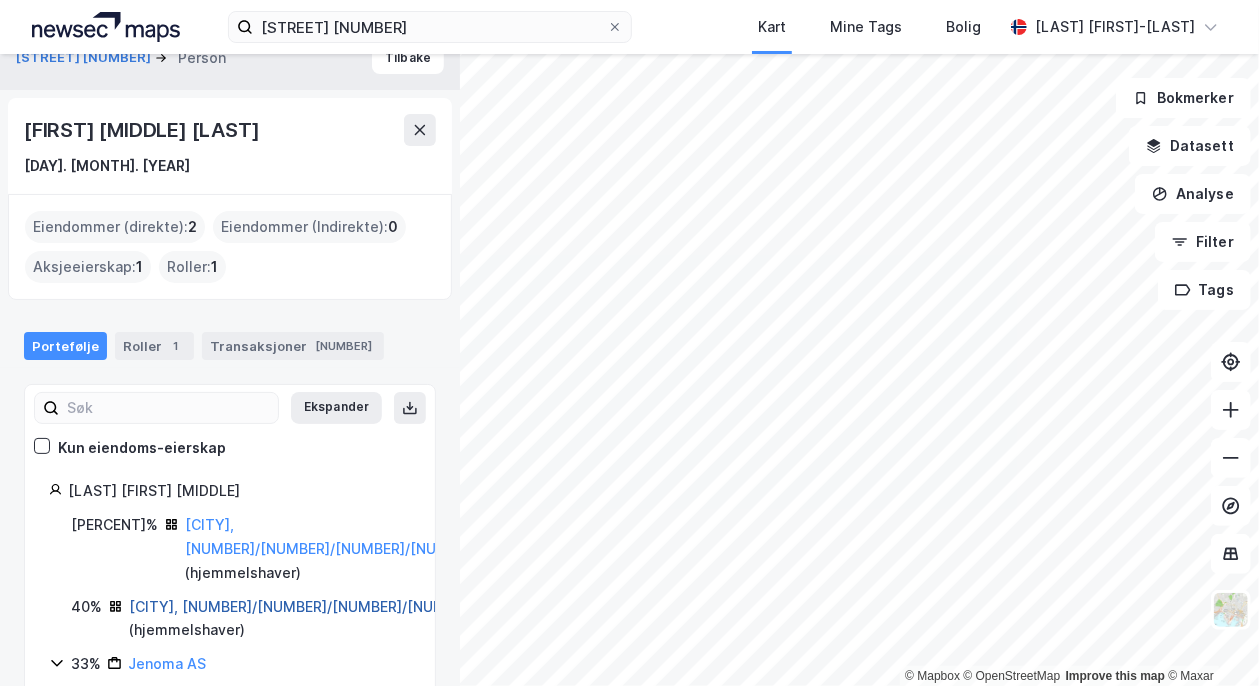 click on "[CITY], [NUMBER]/[NUMBER]/[NUMBER]/[NUMBER]" at bounding box center [303, 606] 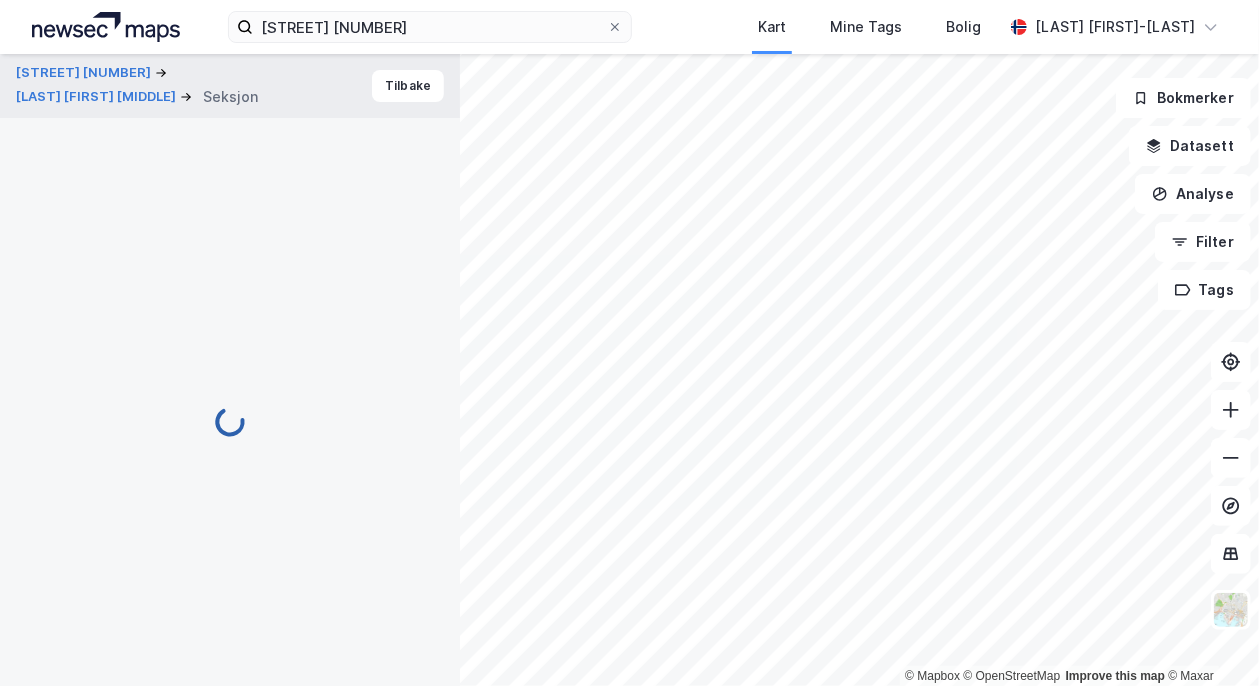 scroll, scrollTop: 119, scrollLeft: 0, axis: vertical 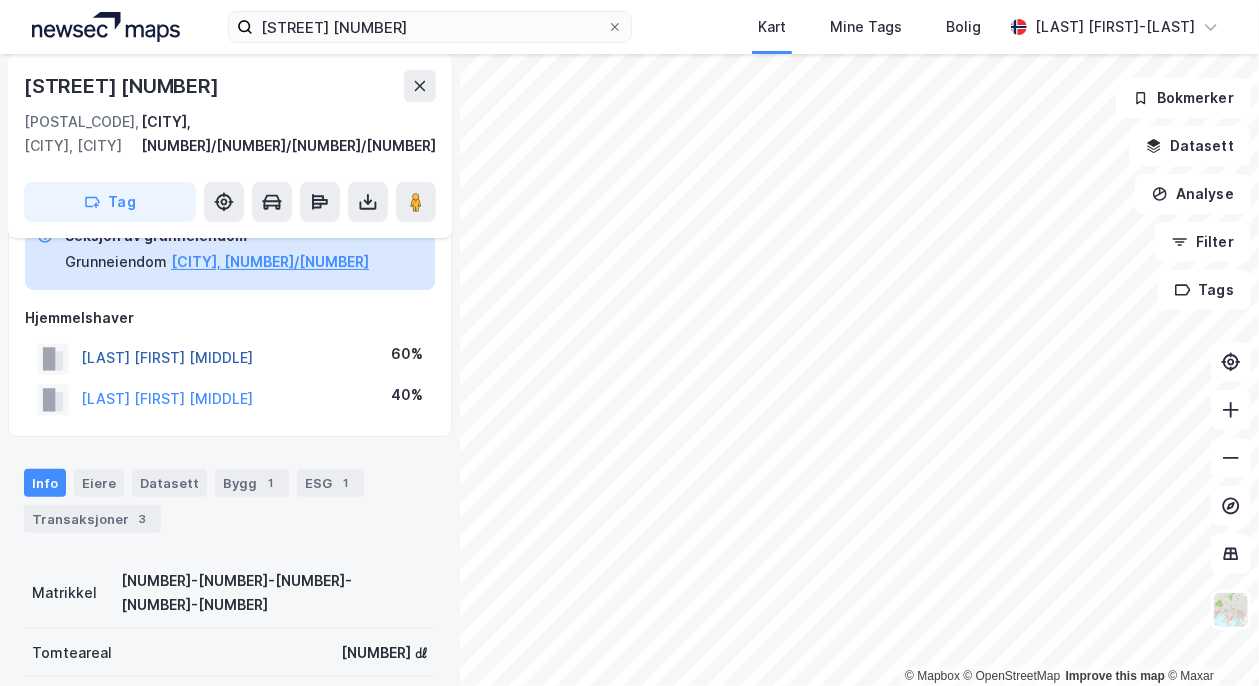 click on "[LAST] [FIRST] [MIDDLE]" at bounding box center [0, 0] 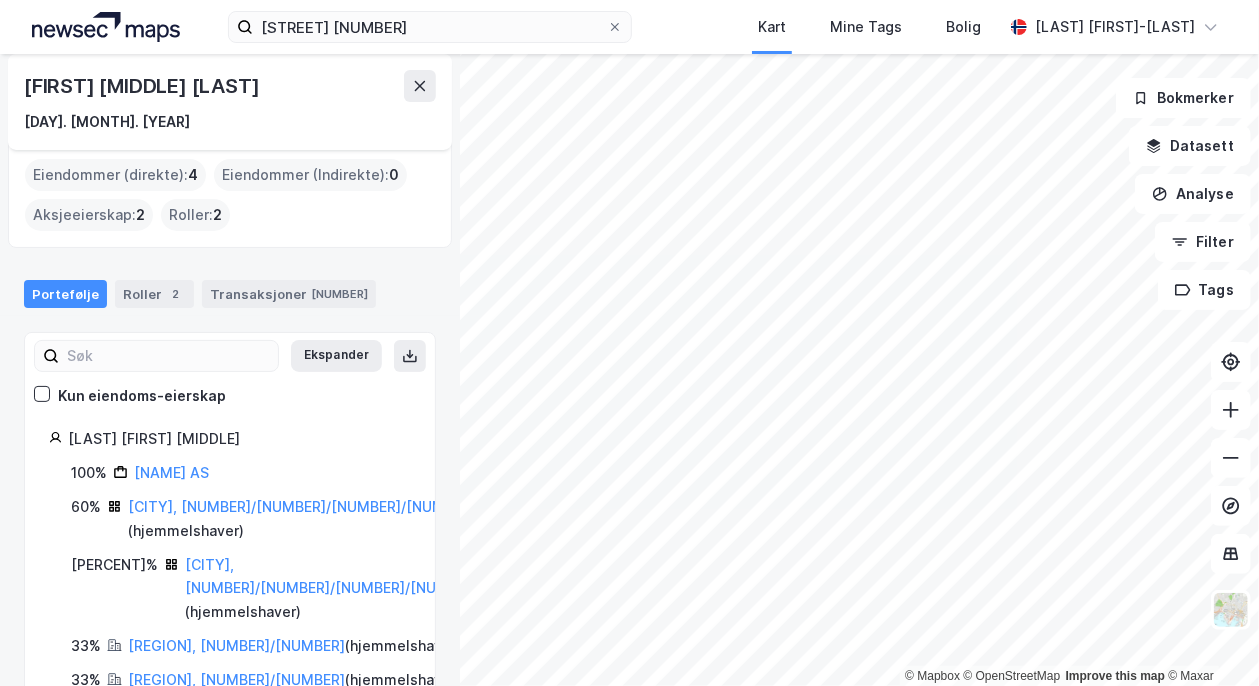 scroll, scrollTop: 380, scrollLeft: 0, axis: vertical 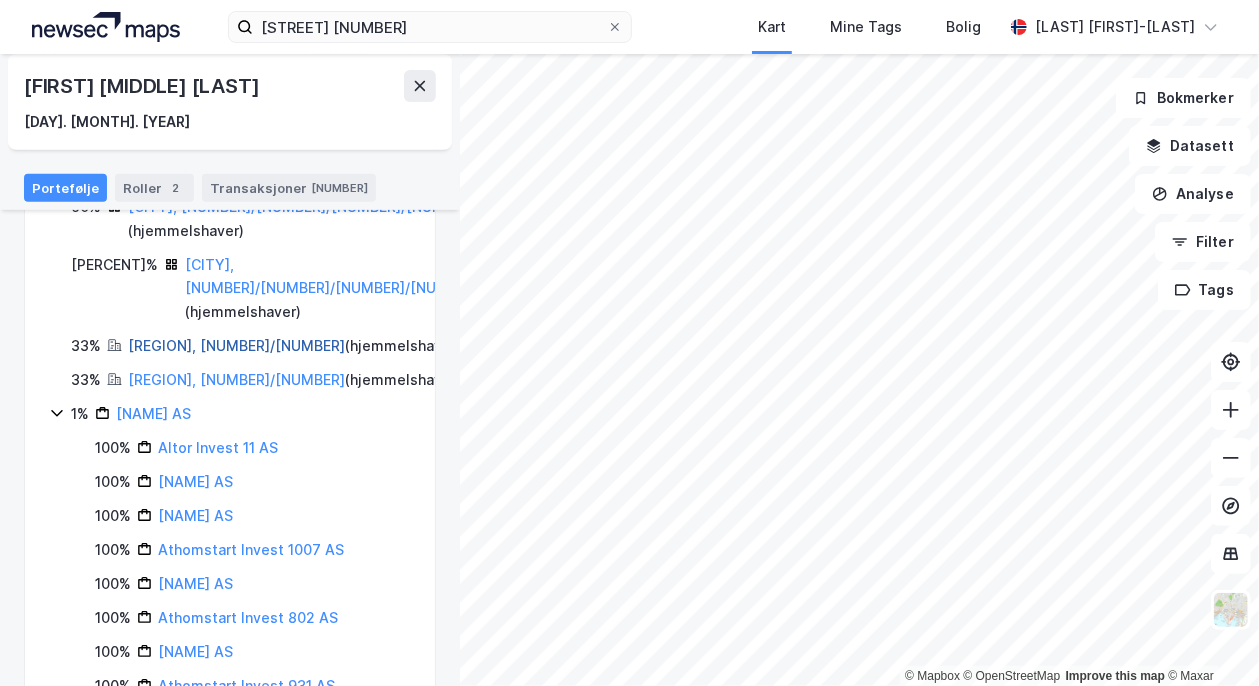 click on "[REGION], [NUMBER]/[NUMBER]" at bounding box center (236, 345) 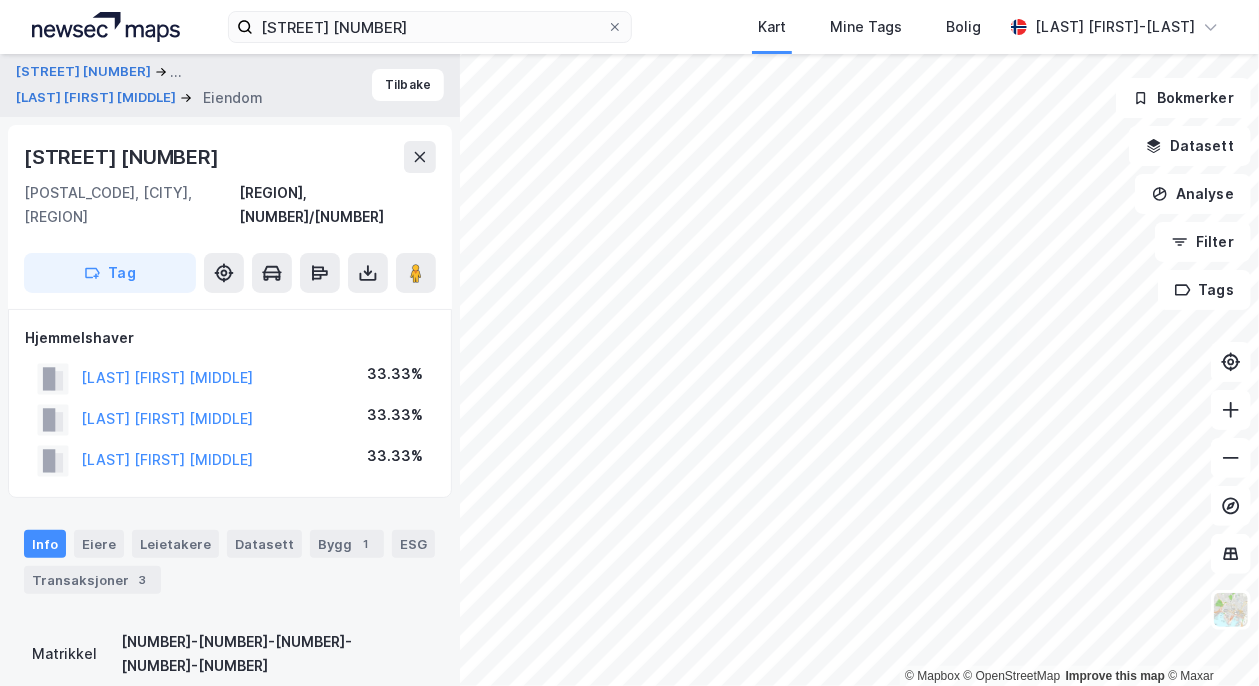 scroll, scrollTop: 0, scrollLeft: 0, axis: both 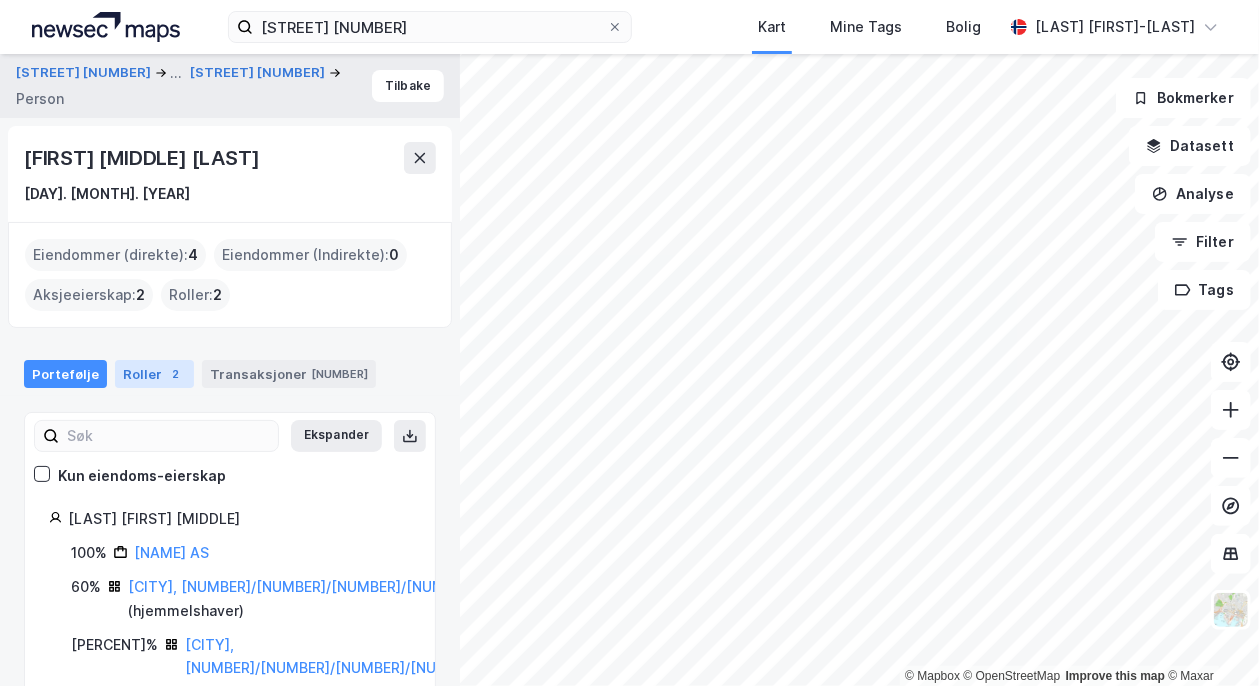click on "Roller 2" at bounding box center (154, 374) 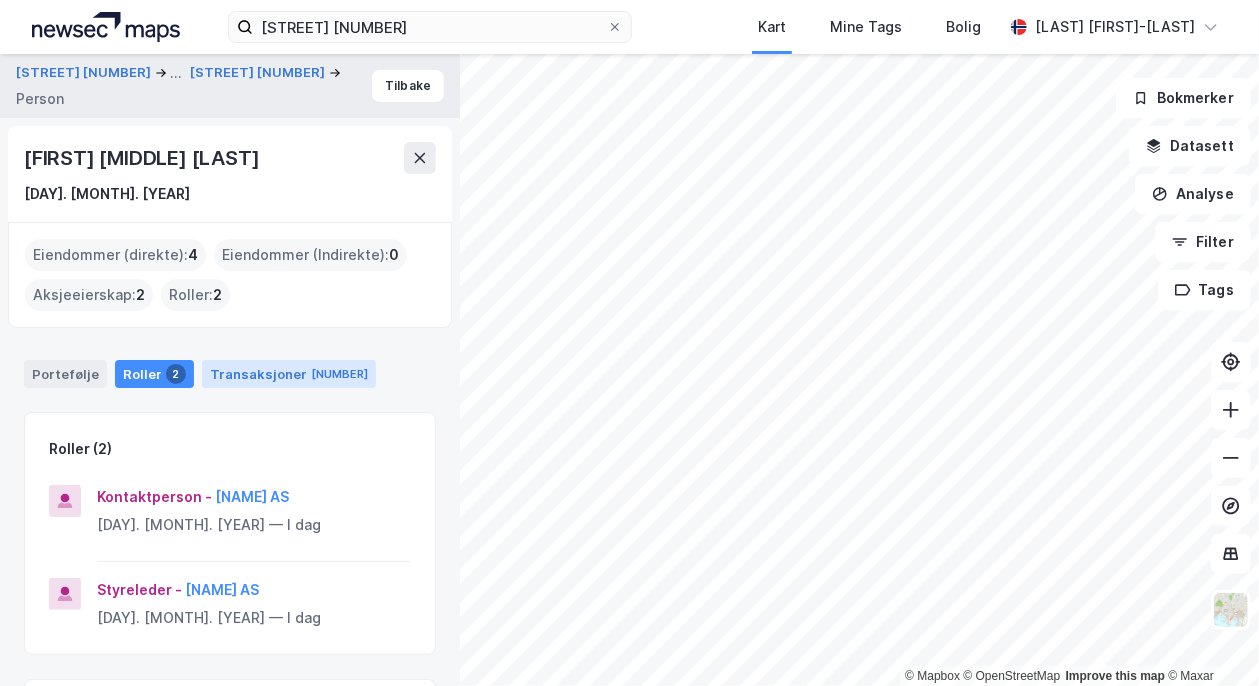 click on "Transaksjoner 7" at bounding box center [289, 374] 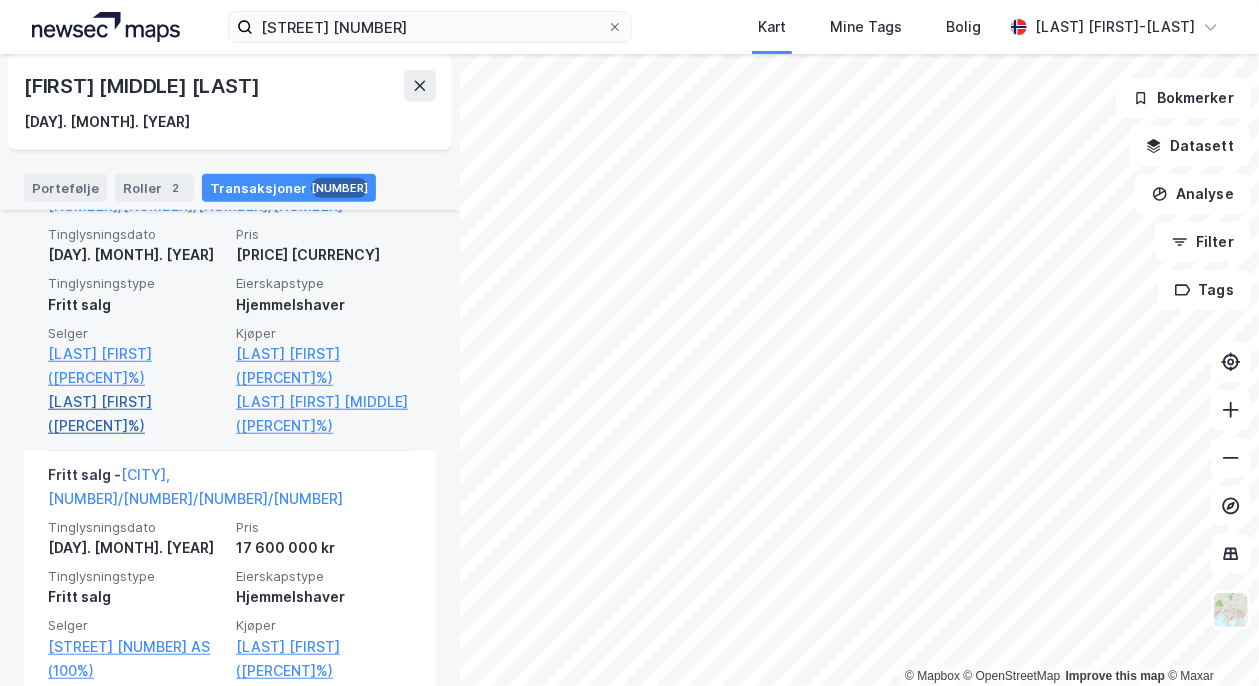 scroll, scrollTop: 566, scrollLeft: 0, axis: vertical 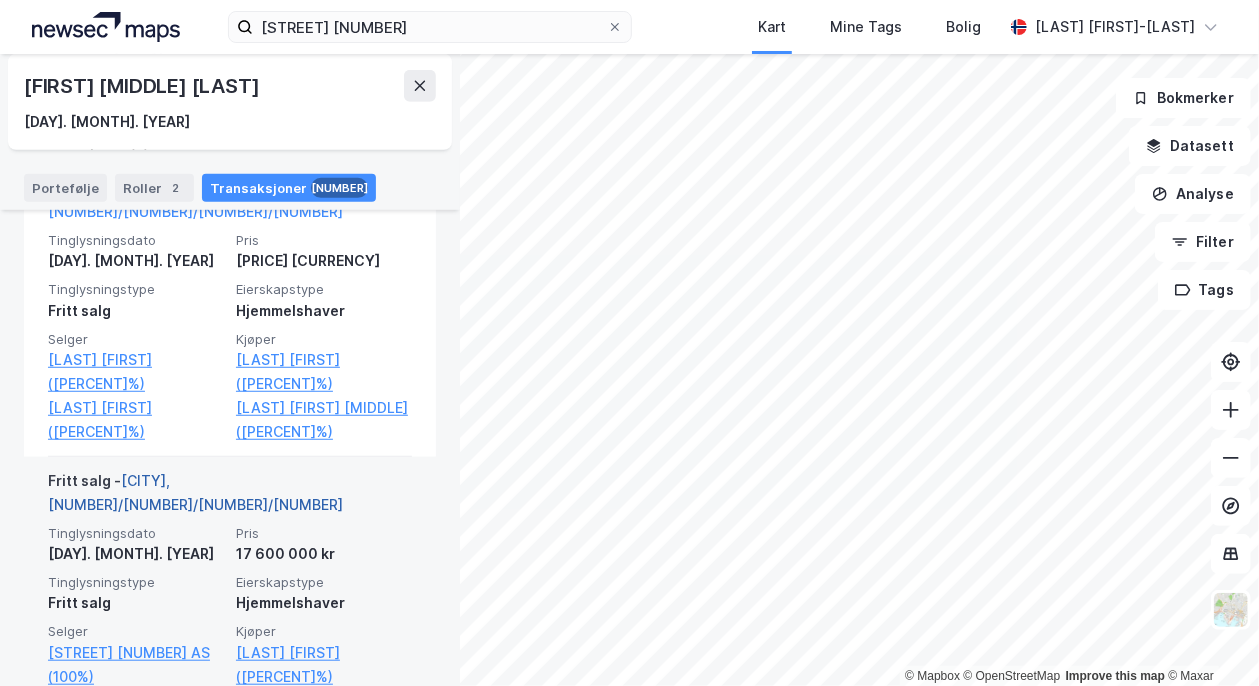click on "[CITY], [NUMBER]/[NUMBER]/[NUMBER]/[NUMBER]" at bounding box center (195, 492) 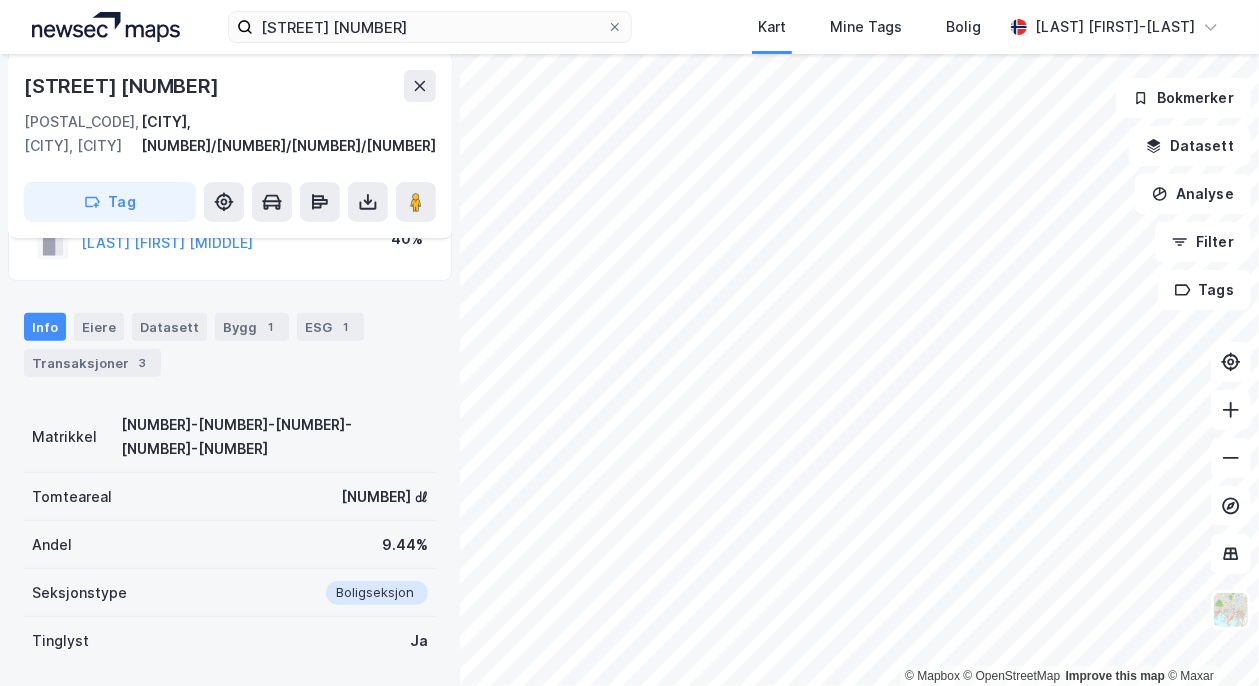 scroll, scrollTop: 438, scrollLeft: 0, axis: vertical 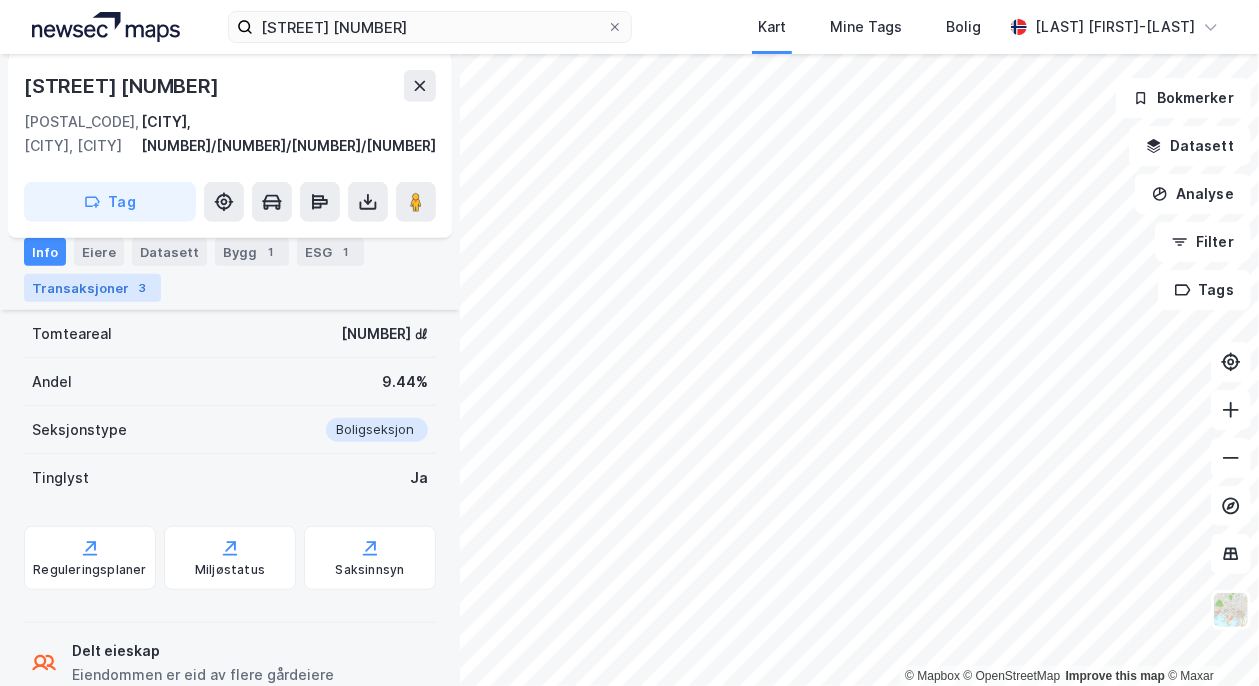 click on "Transaksjoner 3" at bounding box center (92, 288) 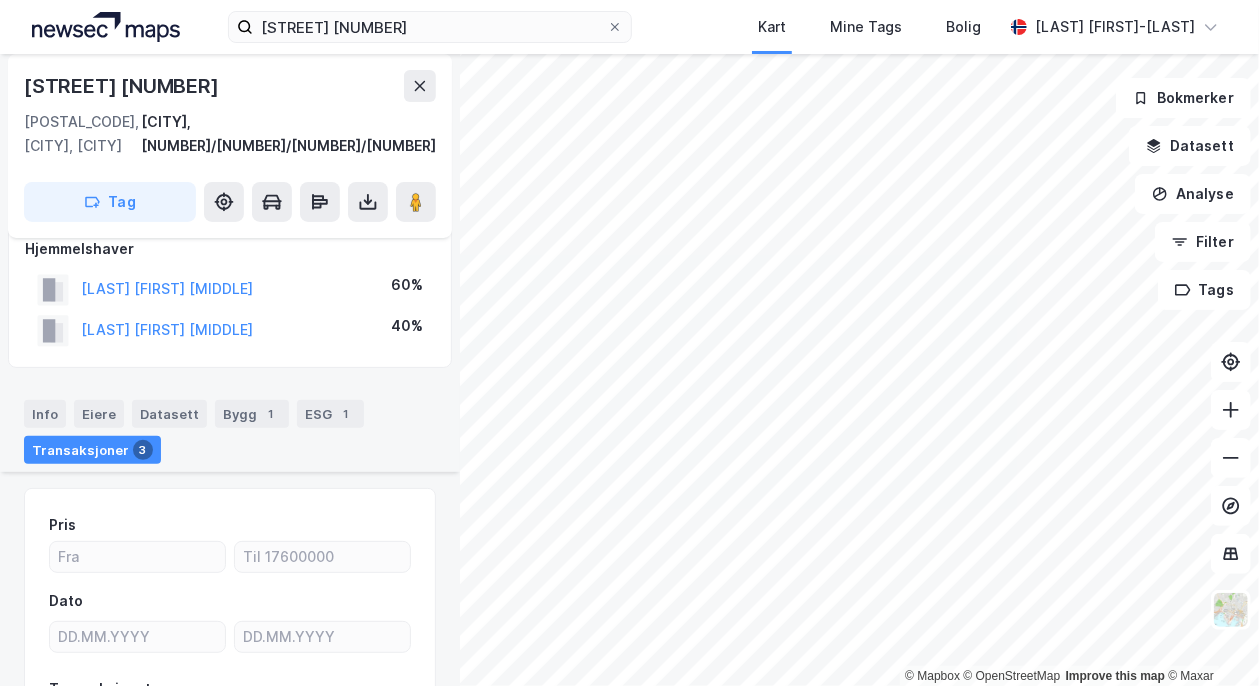 scroll, scrollTop: 0, scrollLeft: 0, axis: both 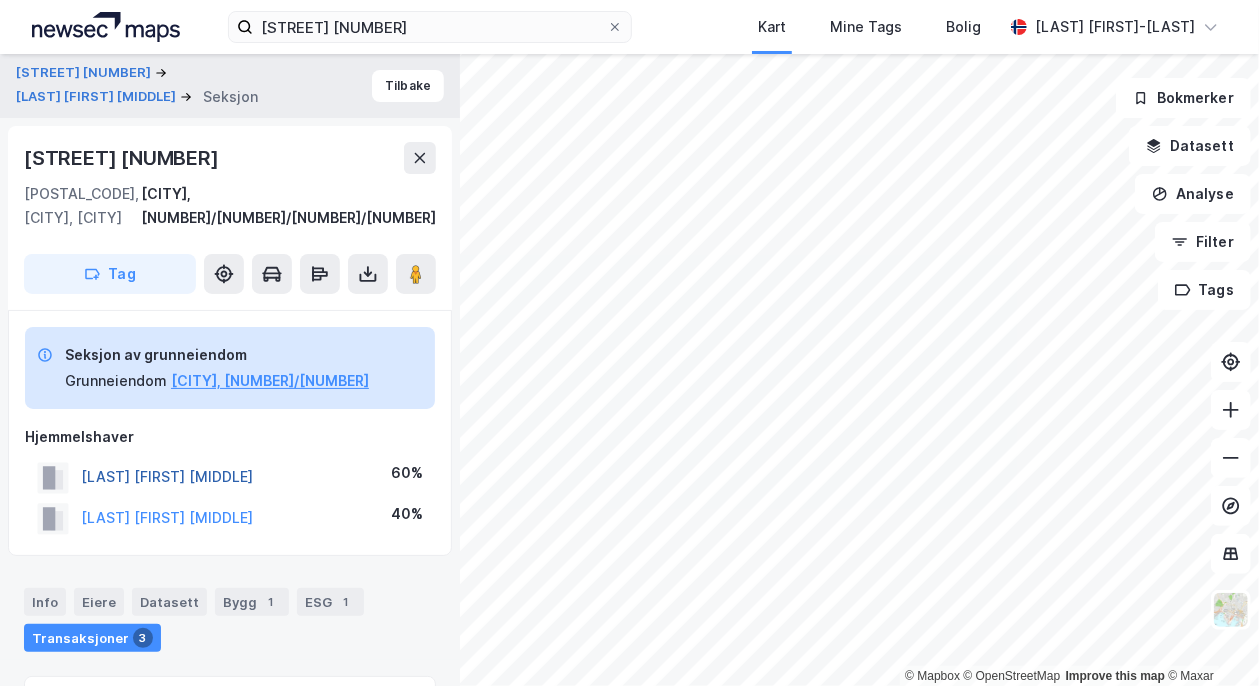 click on "[LAST] [FIRST] [MIDDLE]" at bounding box center [0, 0] 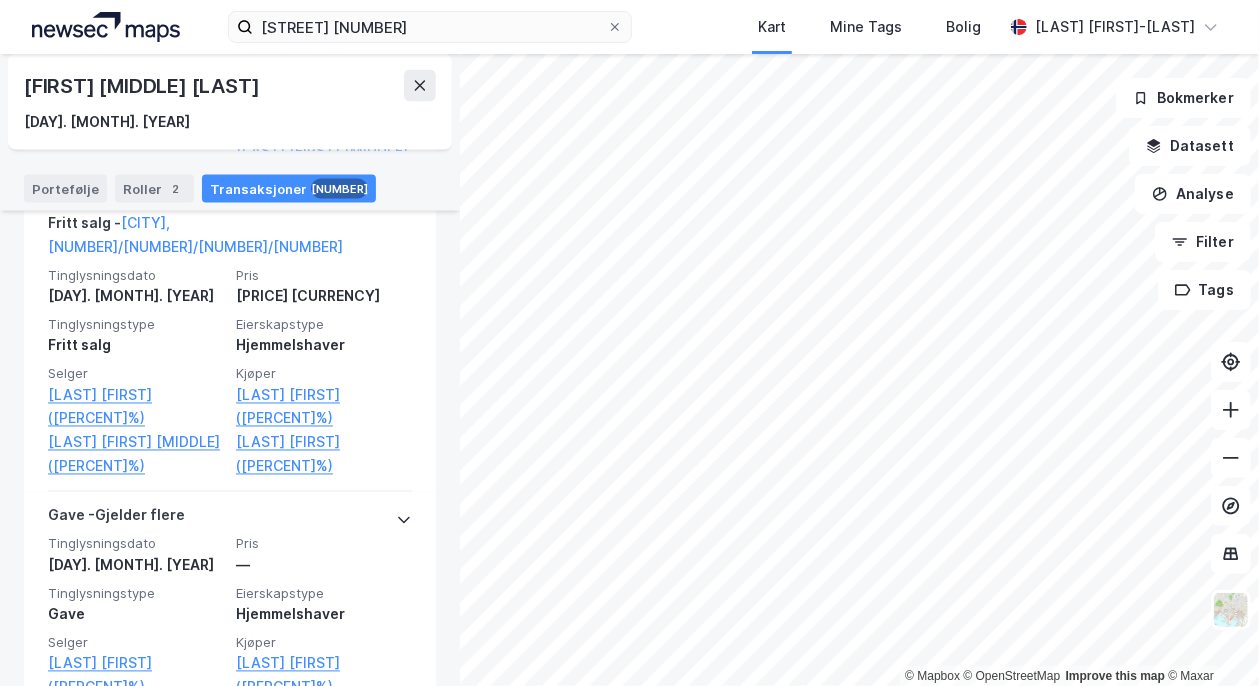 scroll, scrollTop: 1542, scrollLeft: 0, axis: vertical 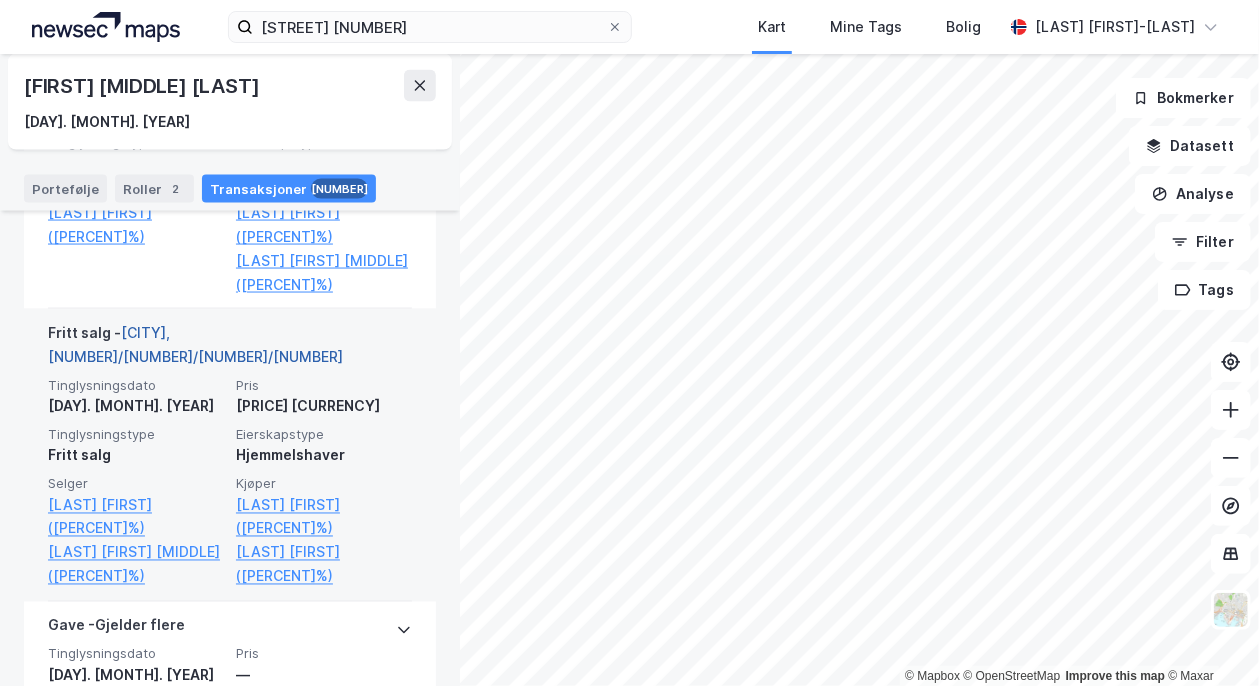click on "[CITY], [NUMBER]/[NUMBER]/[NUMBER]/[NUMBER]" at bounding box center (195, 344) 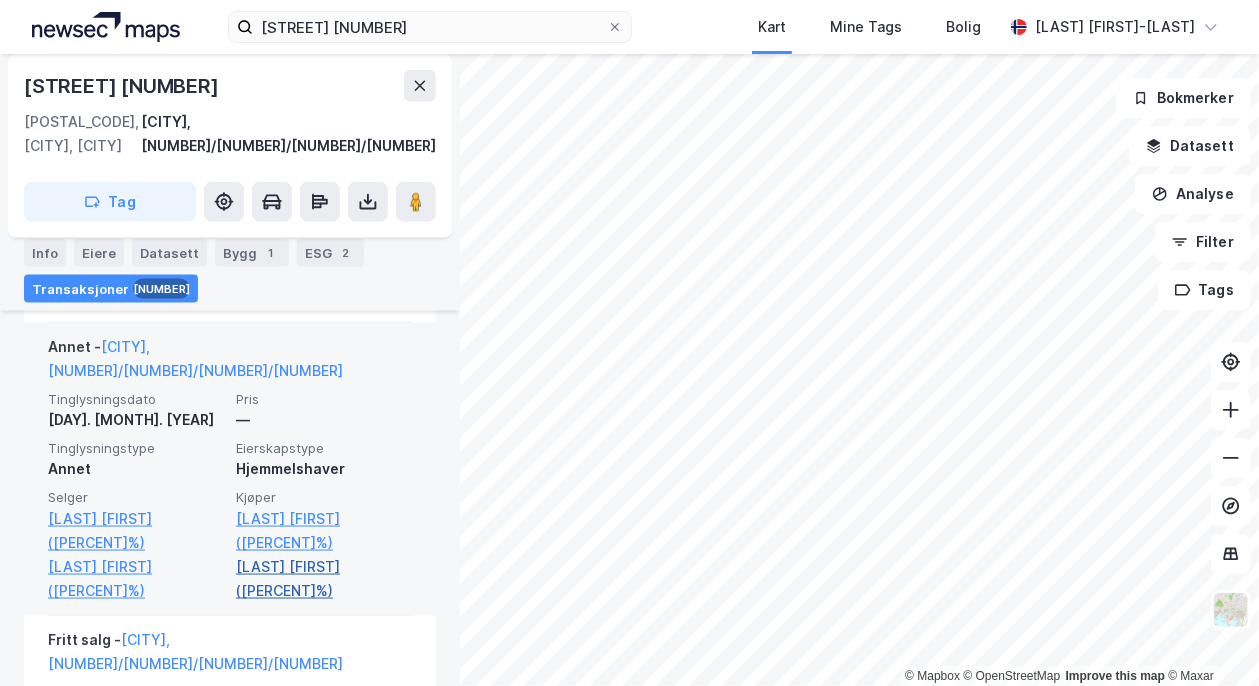 scroll, scrollTop: 1439, scrollLeft: 0, axis: vertical 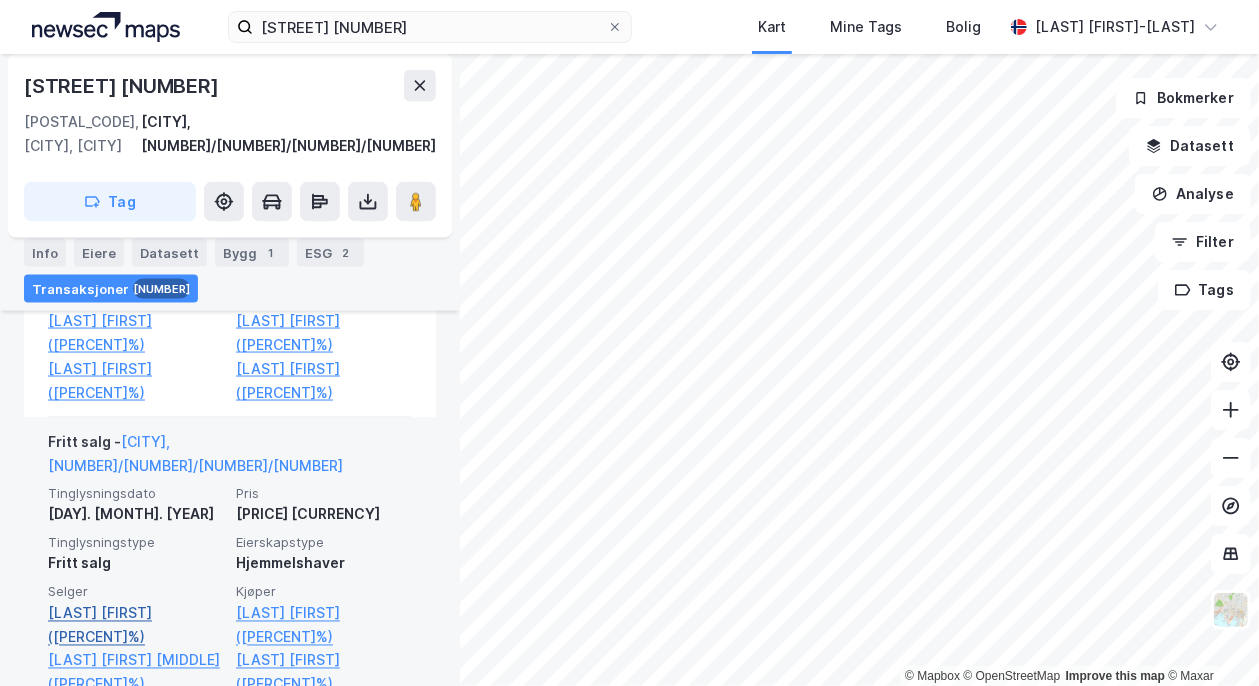 click on "[LAST] [FIRST] ([PERCENT]%)" at bounding box center [136, 626] 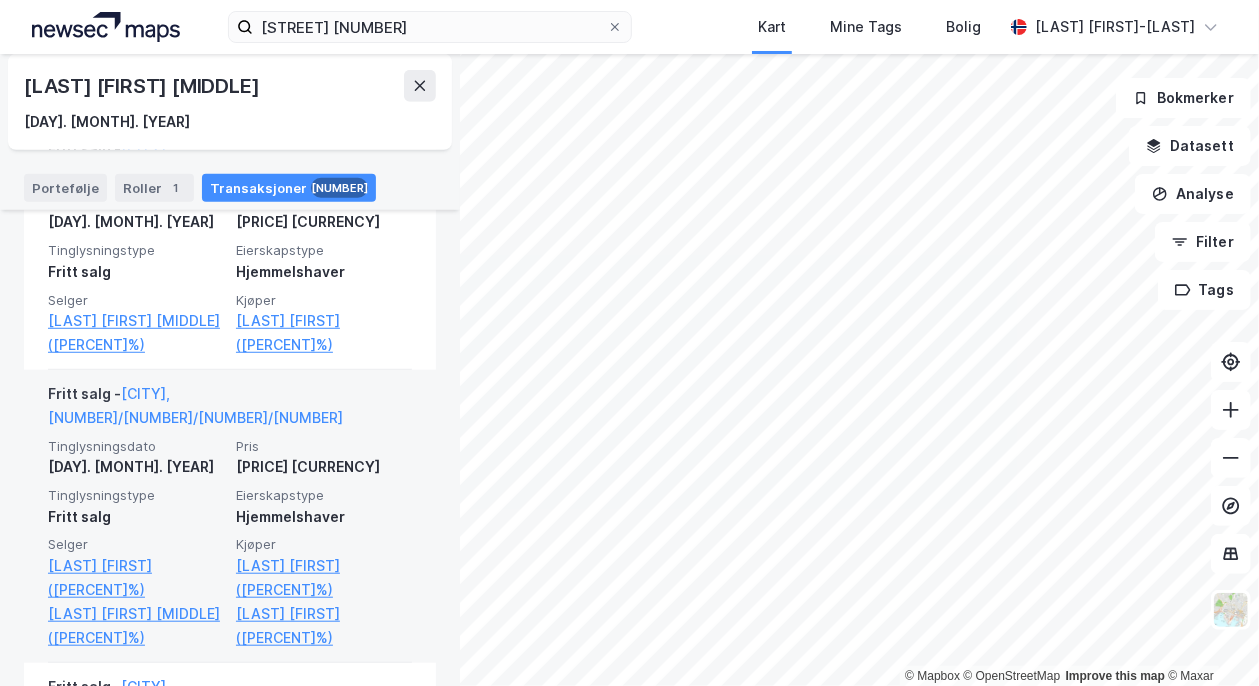 scroll, scrollTop: 566, scrollLeft: 0, axis: vertical 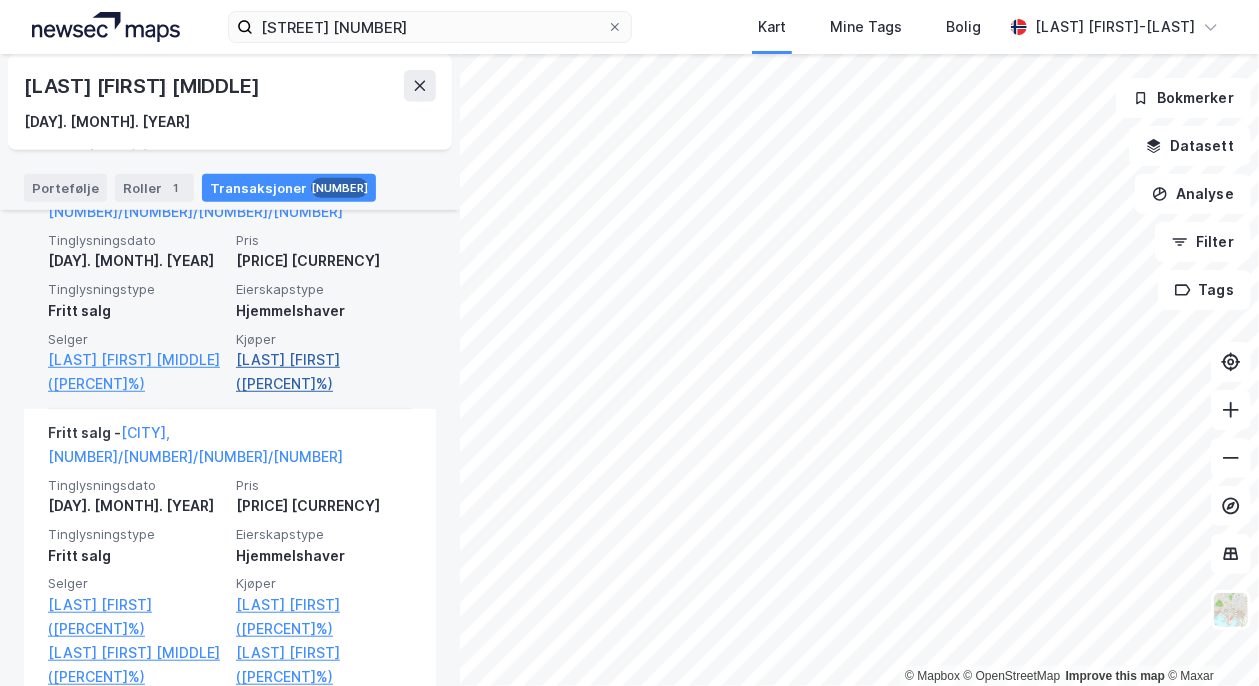 click on "[LAST] [FIRST] ([PERCENT]%)" at bounding box center (324, 372) 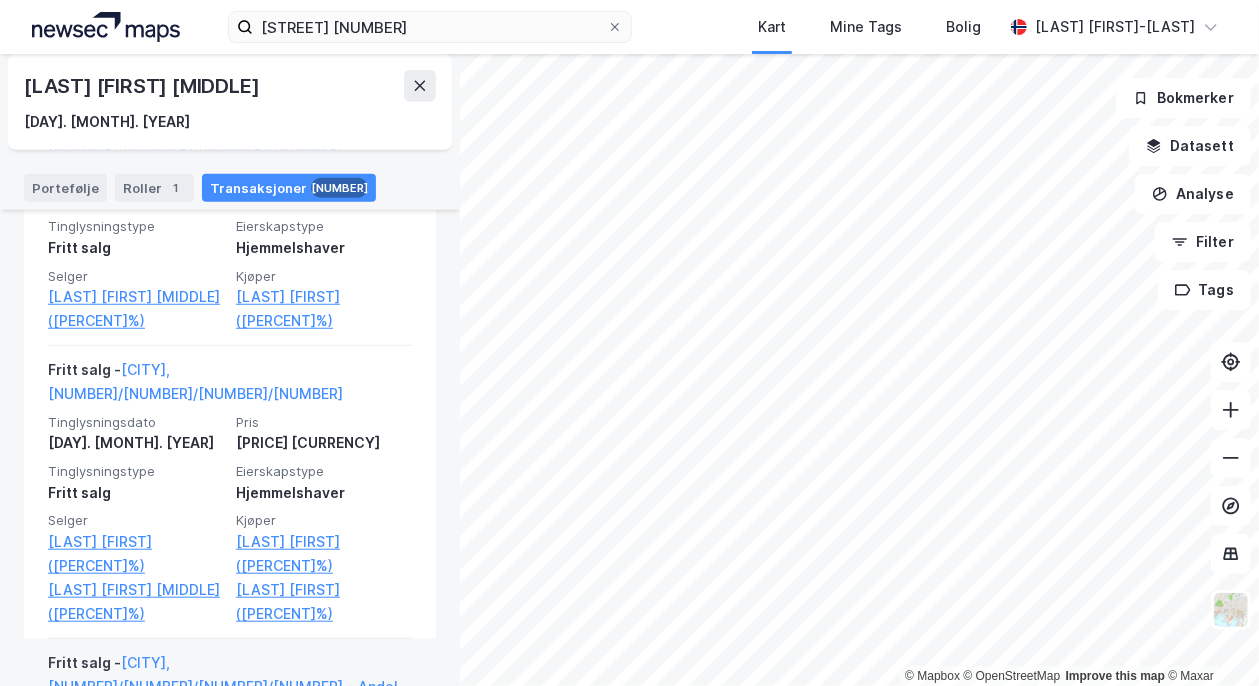 scroll, scrollTop: 666, scrollLeft: 0, axis: vertical 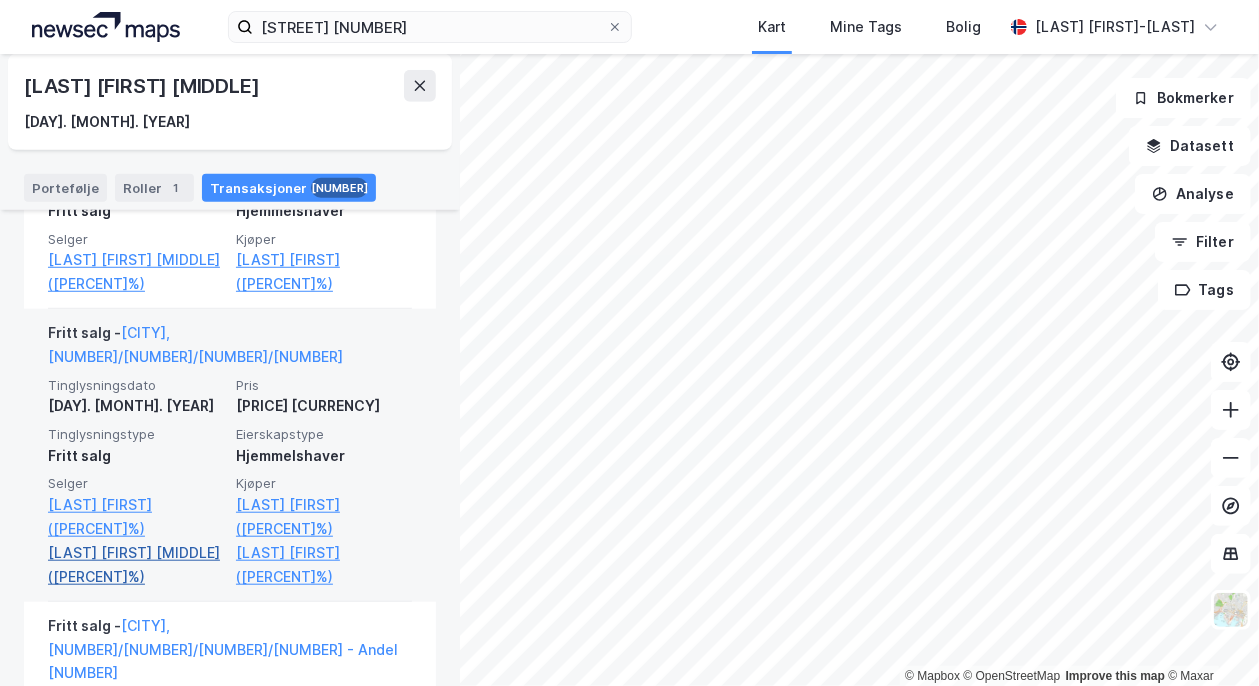 click on "[LAST] [FIRST] [MIDDLE] ([PERCENT]%)" at bounding box center [136, 565] 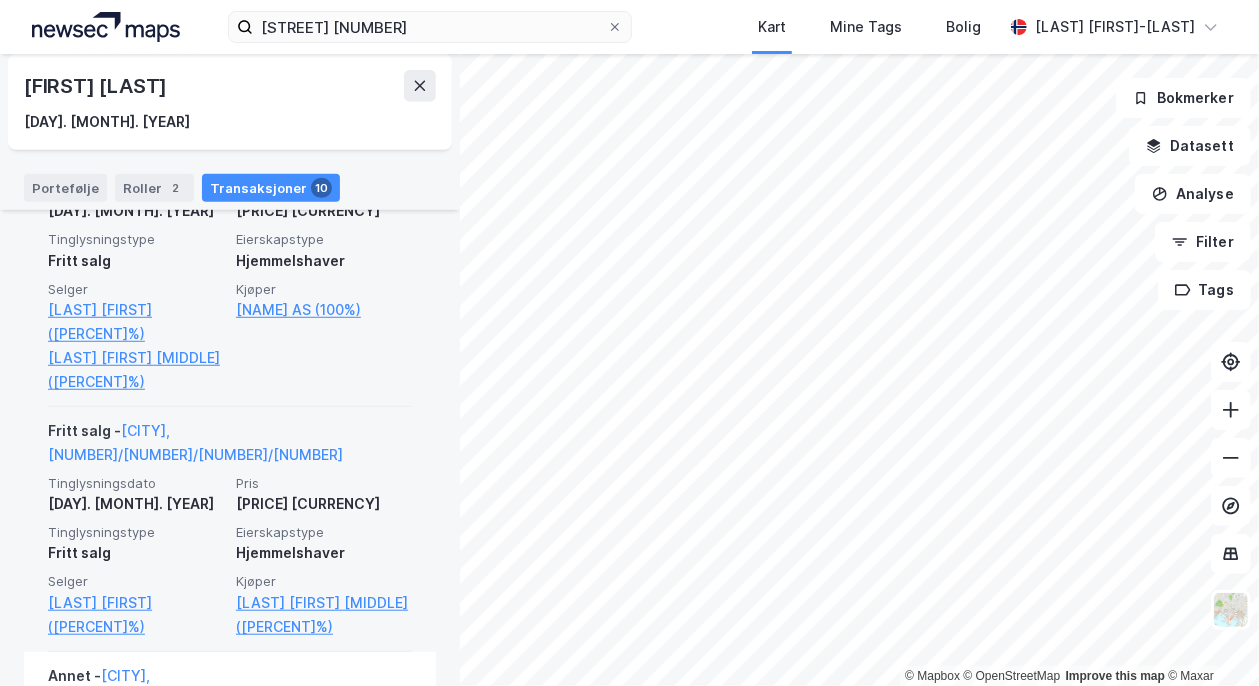 scroll, scrollTop: 600, scrollLeft: 0, axis: vertical 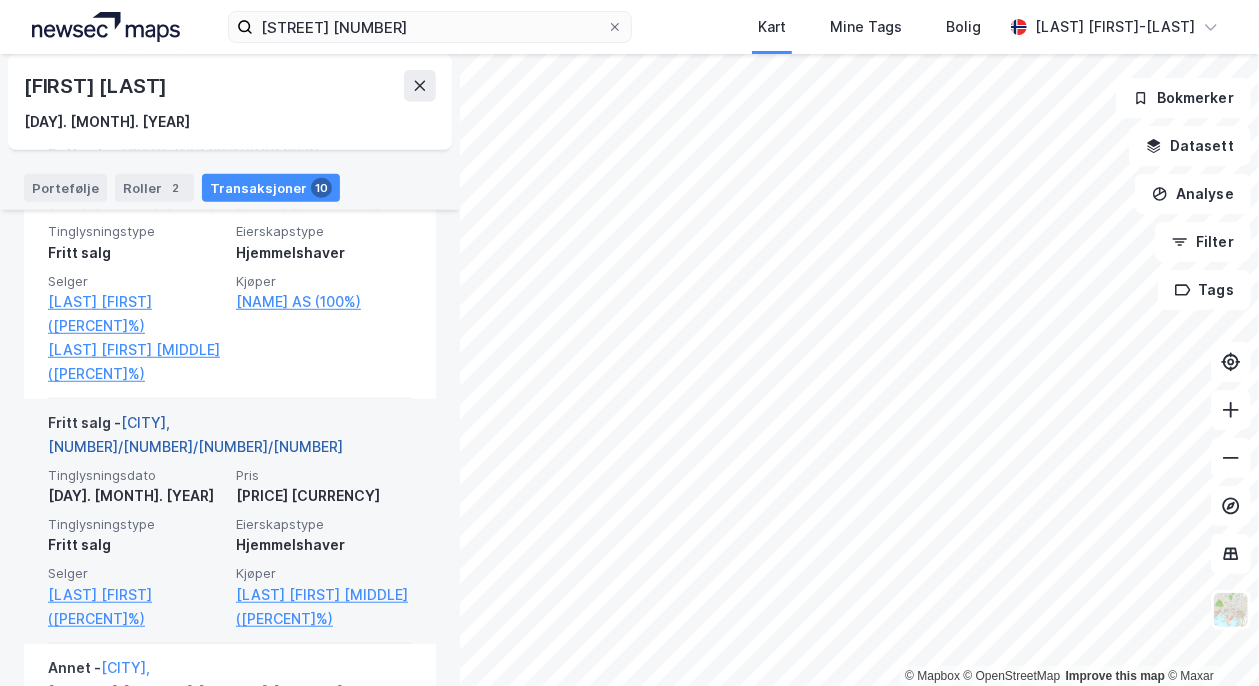 click on "[CITY], [NUMBER]/[NUMBER]/[NUMBER]/[NUMBER]" at bounding box center (195, 434) 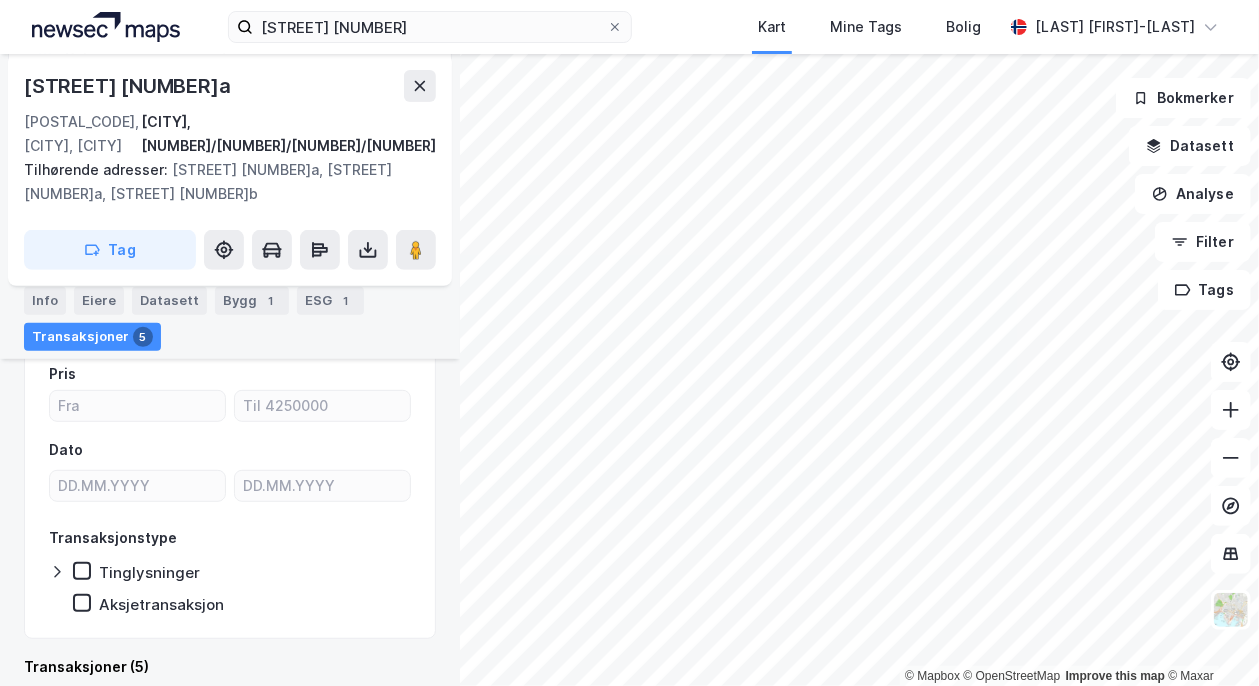 scroll, scrollTop: 346, scrollLeft: 0, axis: vertical 